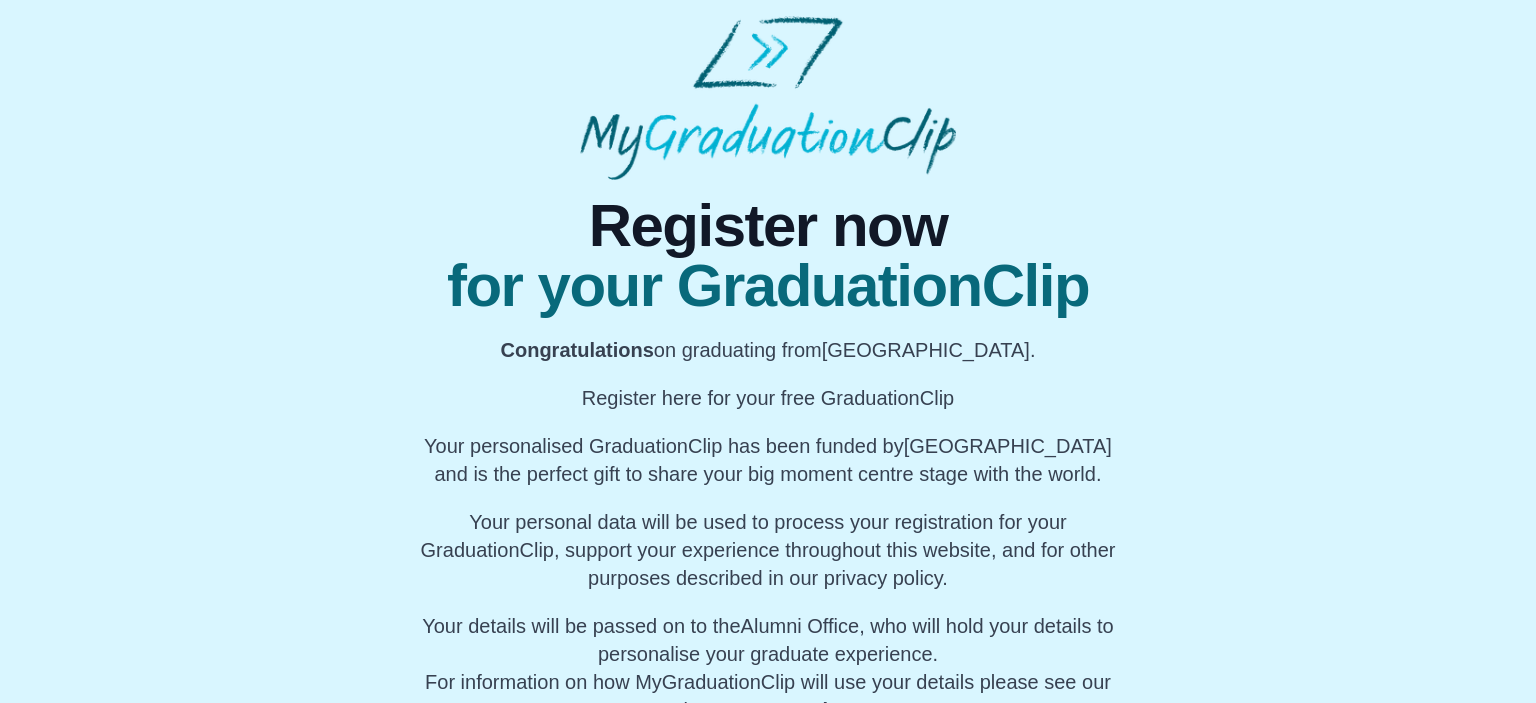 scroll, scrollTop: 0, scrollLeft: 0, axis: both 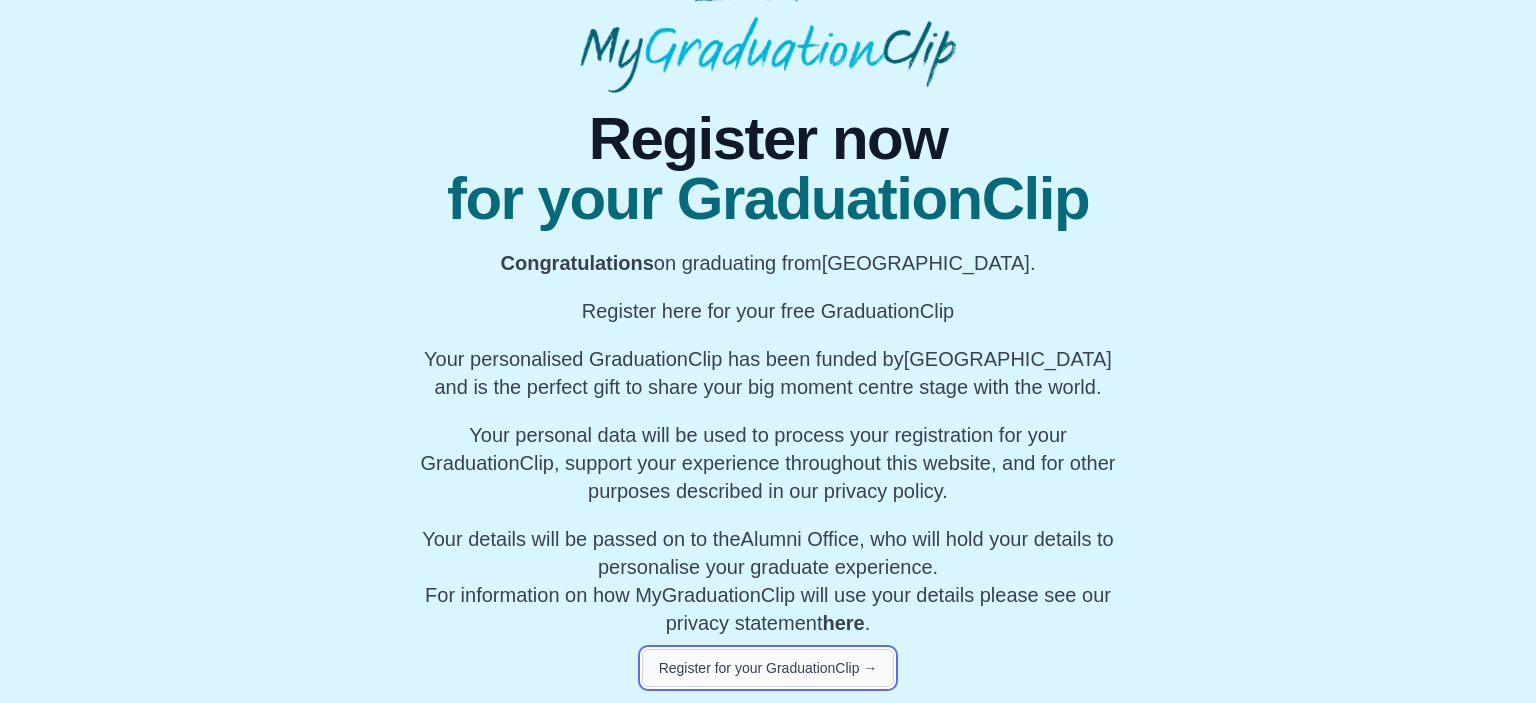 click on "Register for your GraduationClip →" at bounding box center (768, 668) 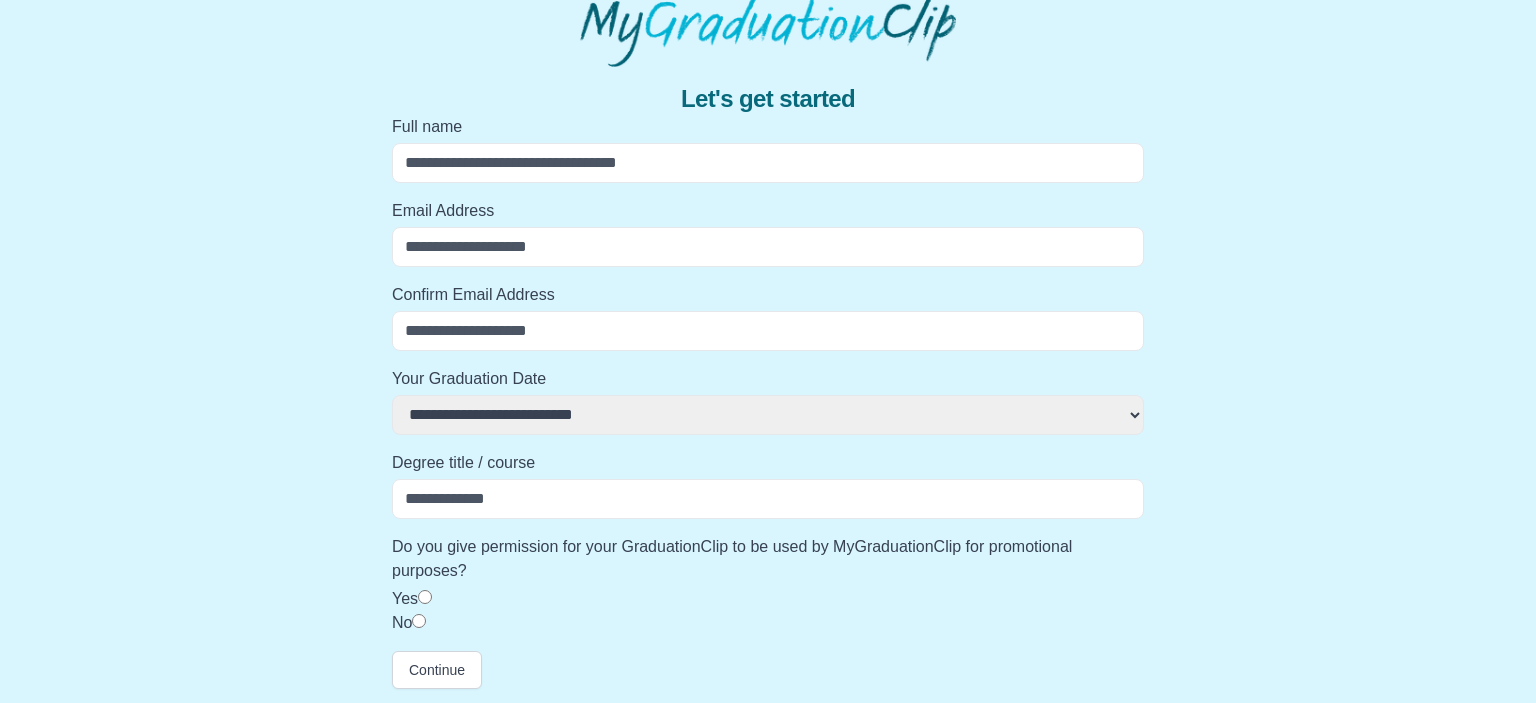 click on "Full name" at bounding box center (768, 163) 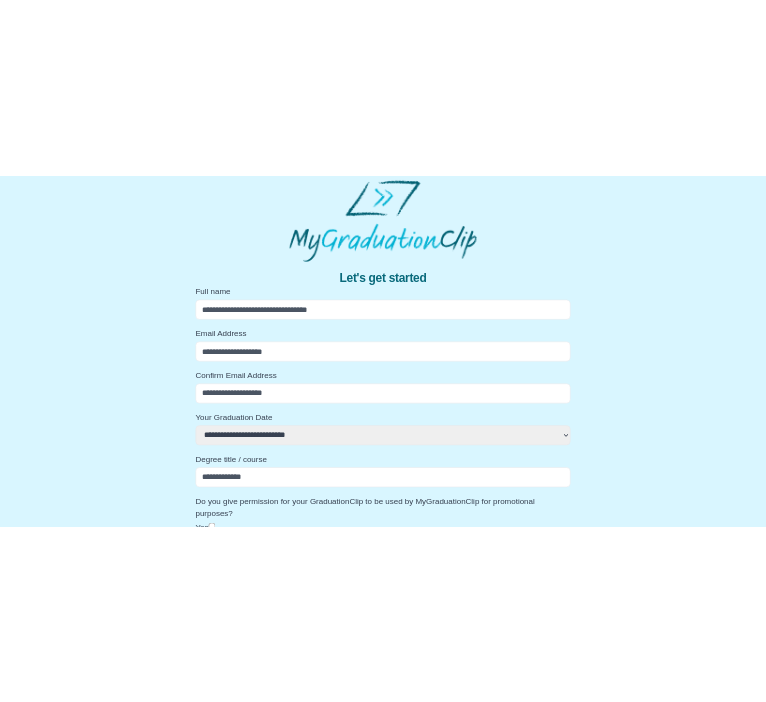 scroll, scrollTop: 8, scrollLeft: 0, axis: vertical 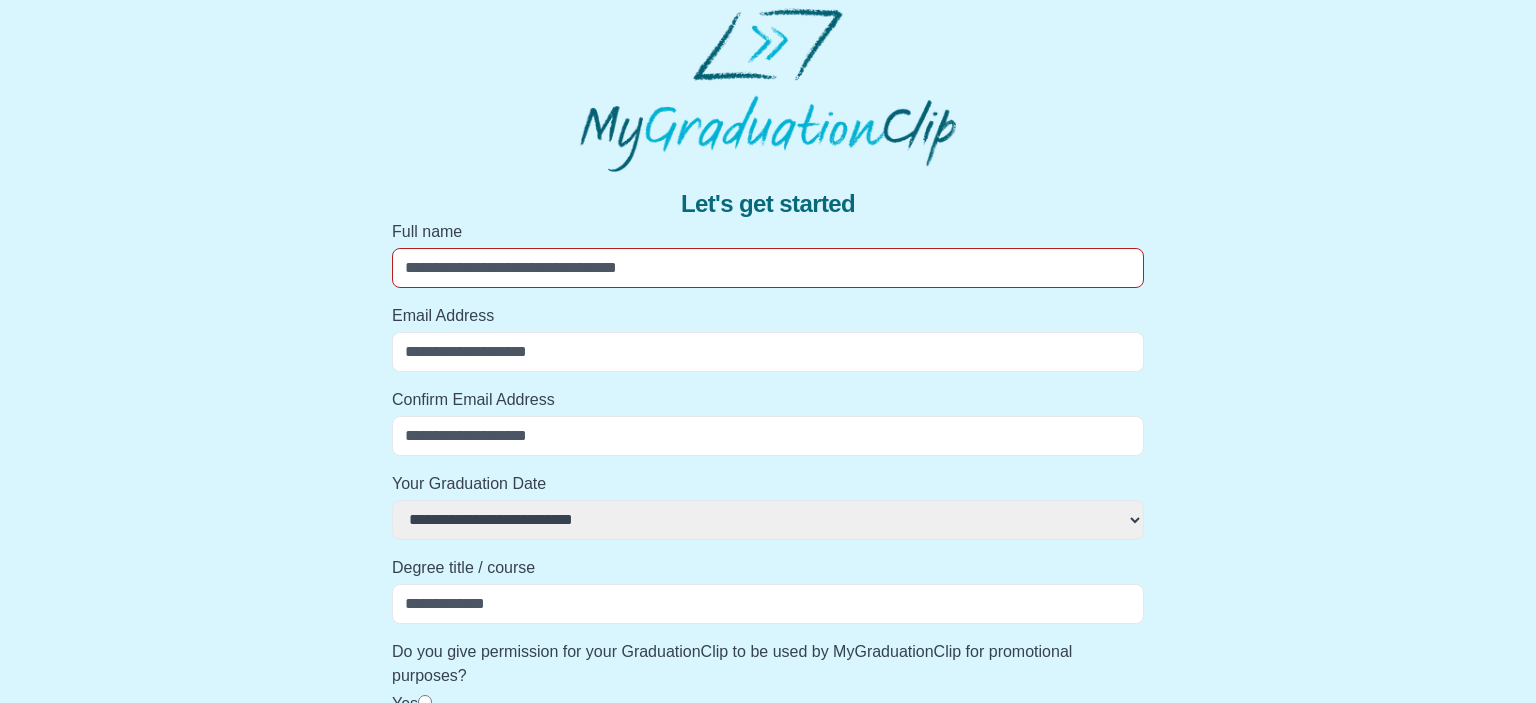 select 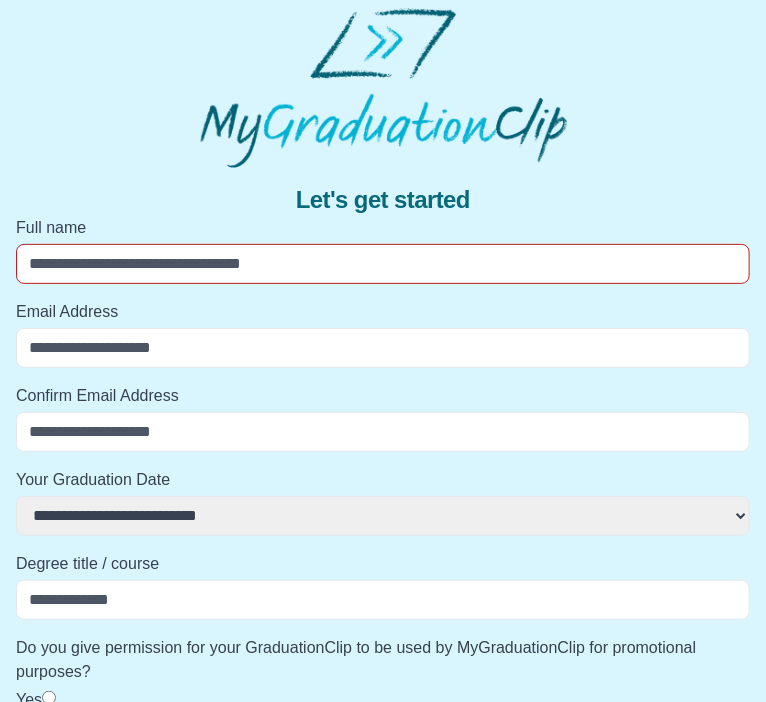 click on "Full name" at bounding box center [383, 264] 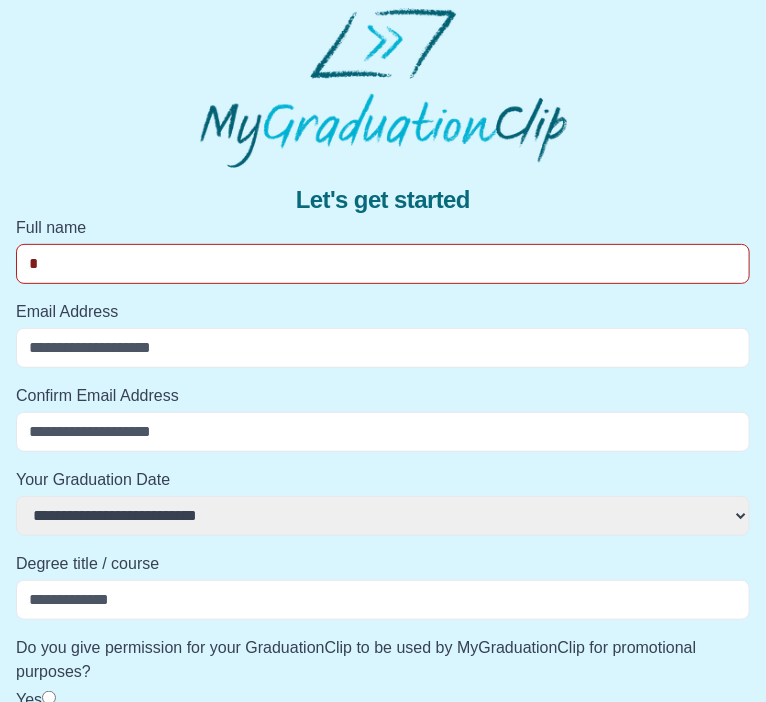 select 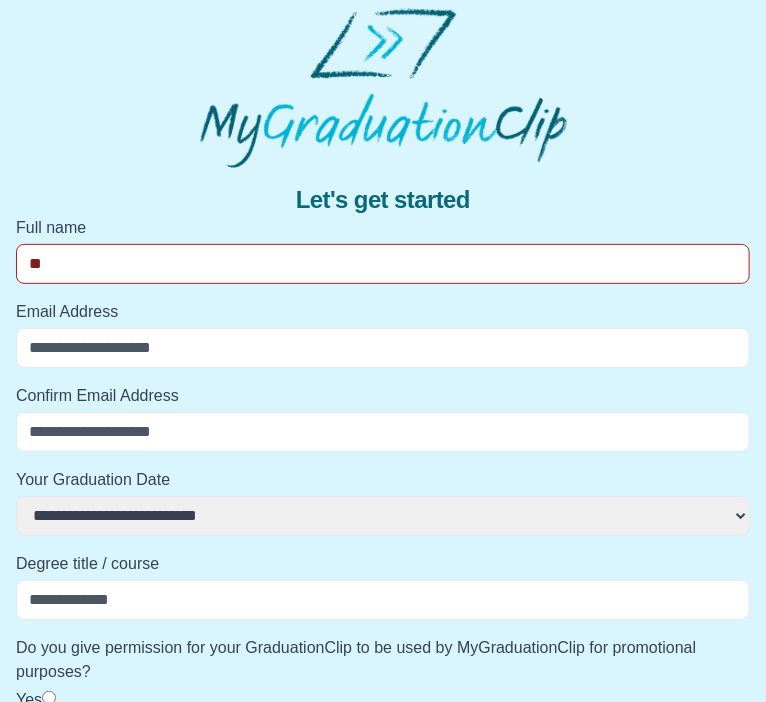 select 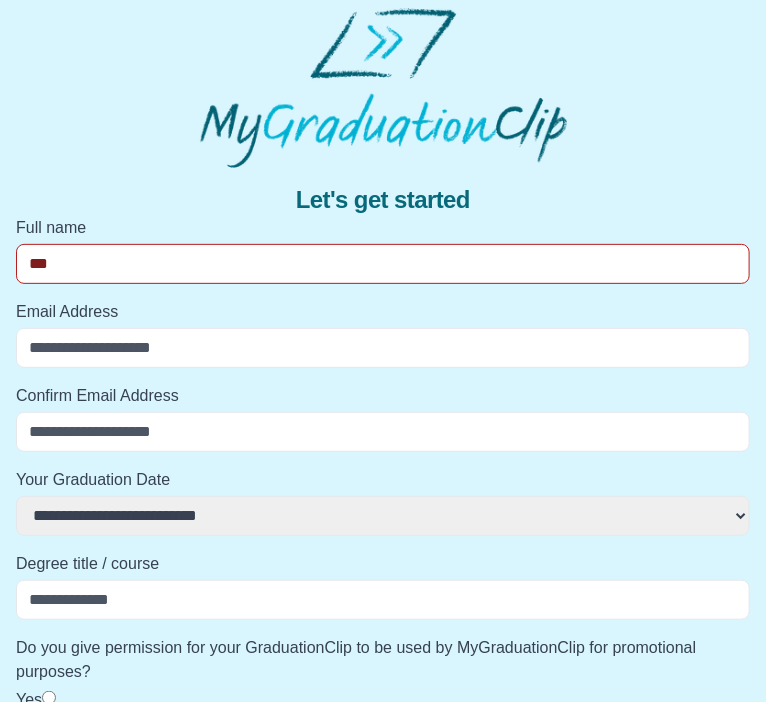 select 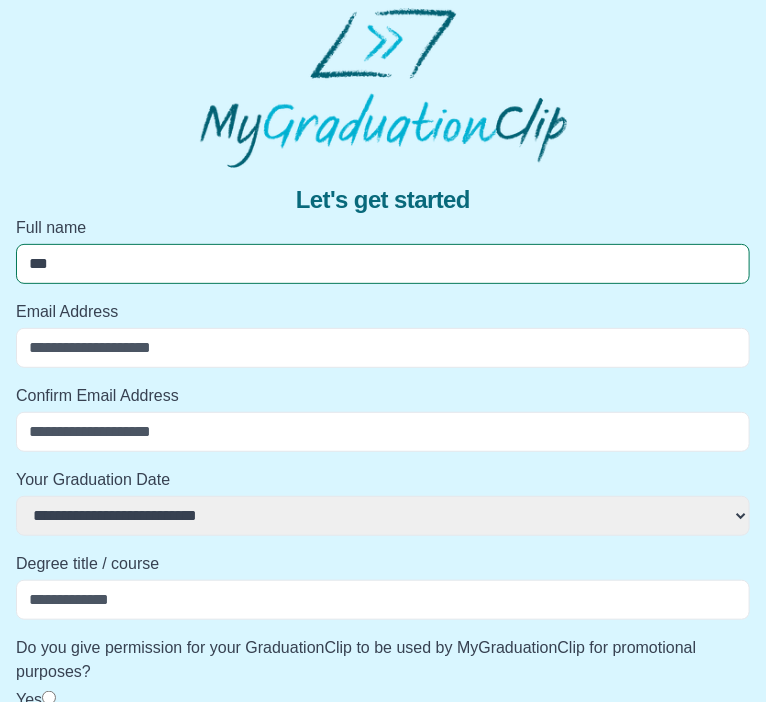 type on "****" 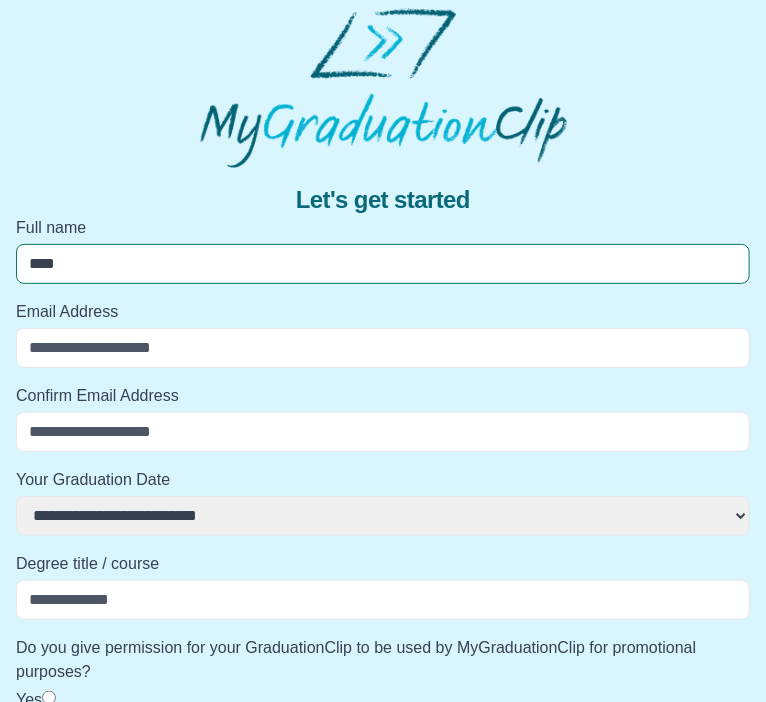 select 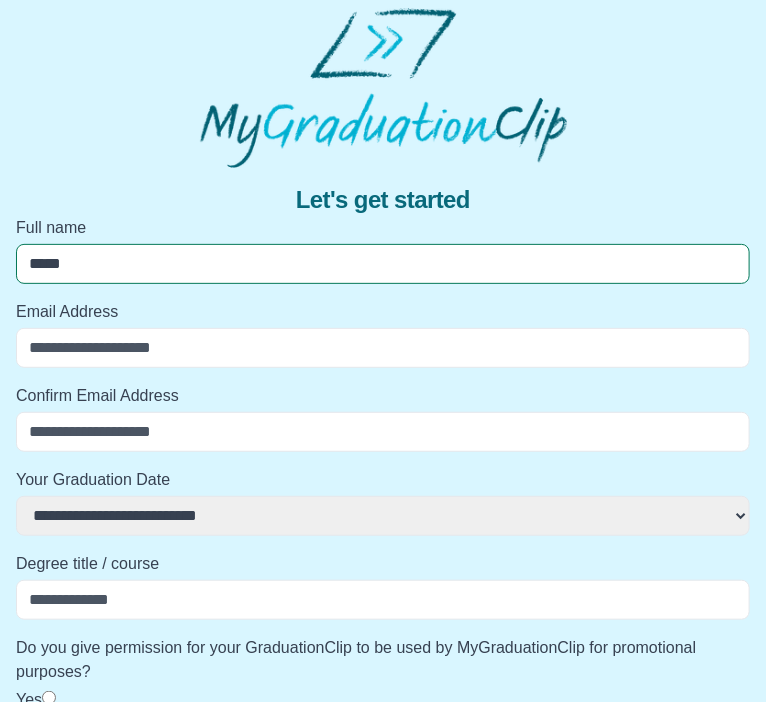 select 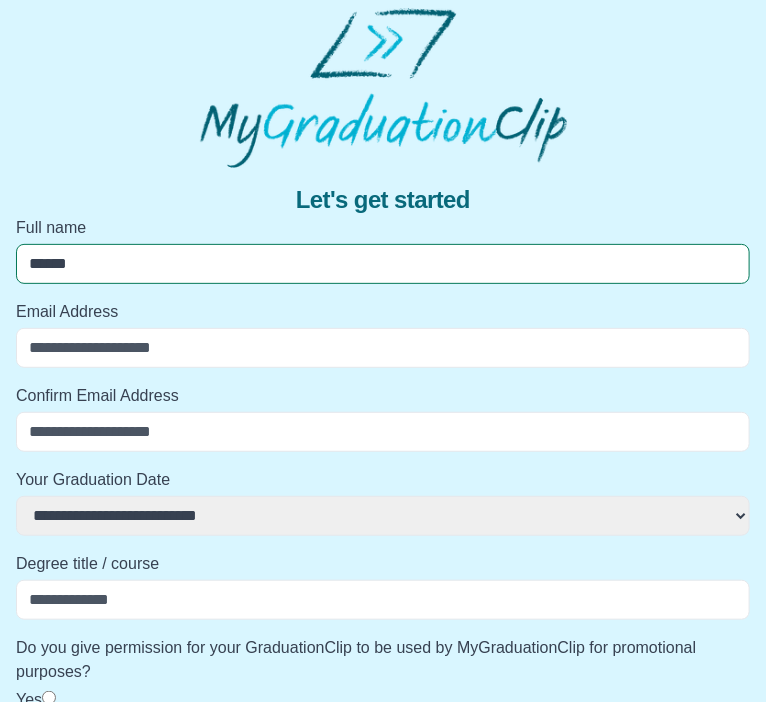 select 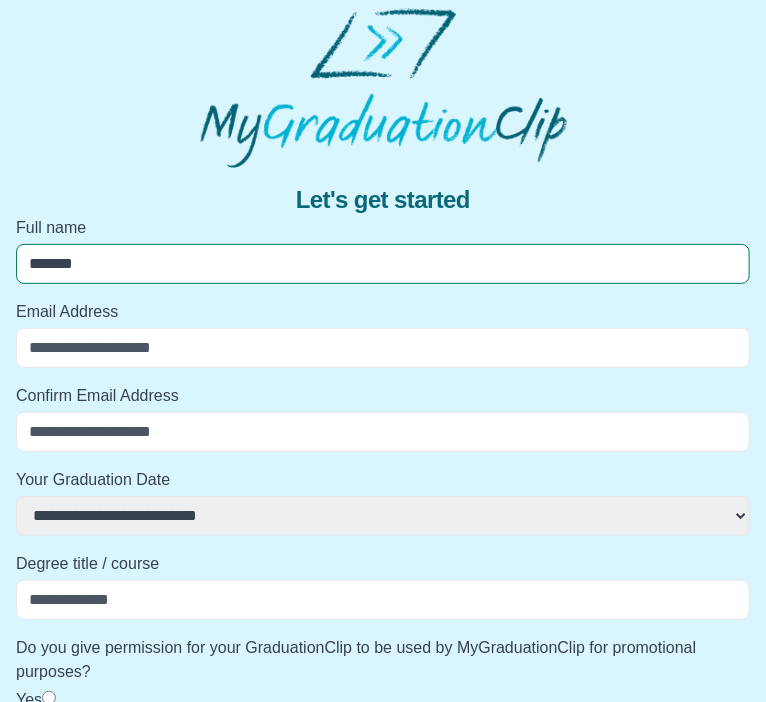 select 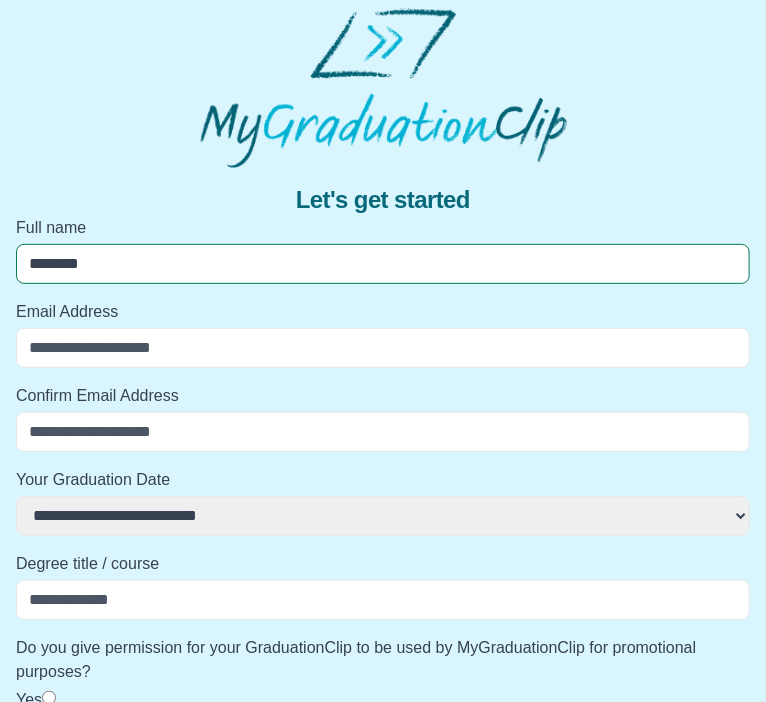 select 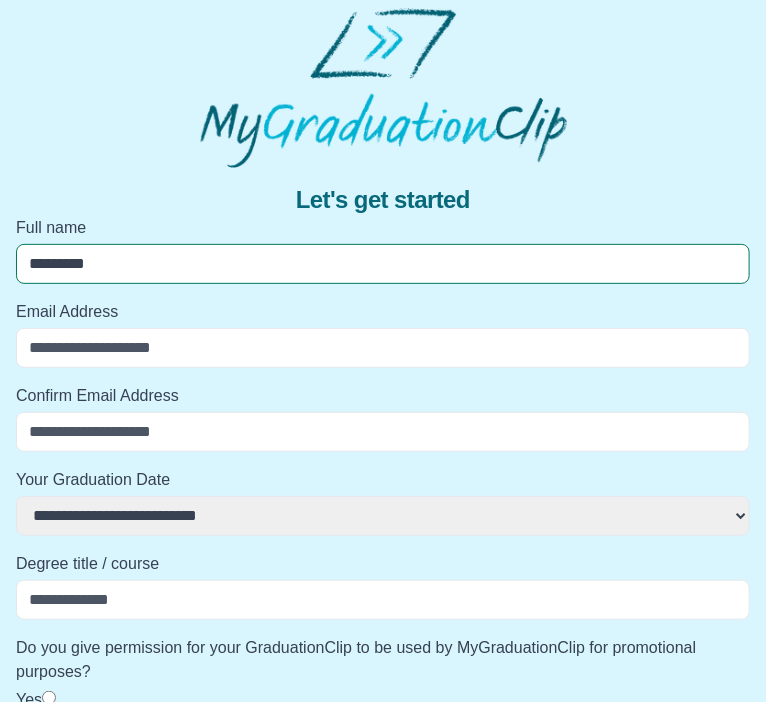 select 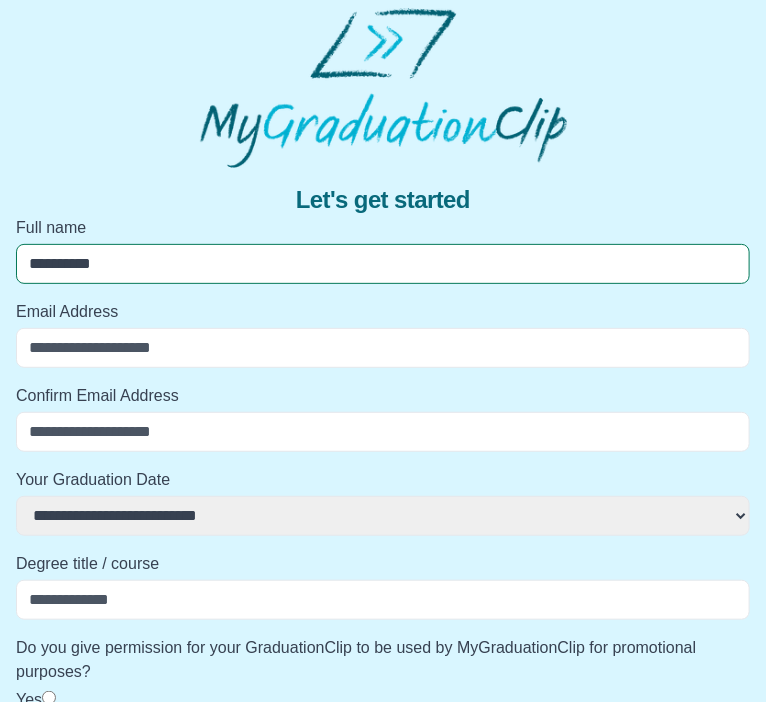 select 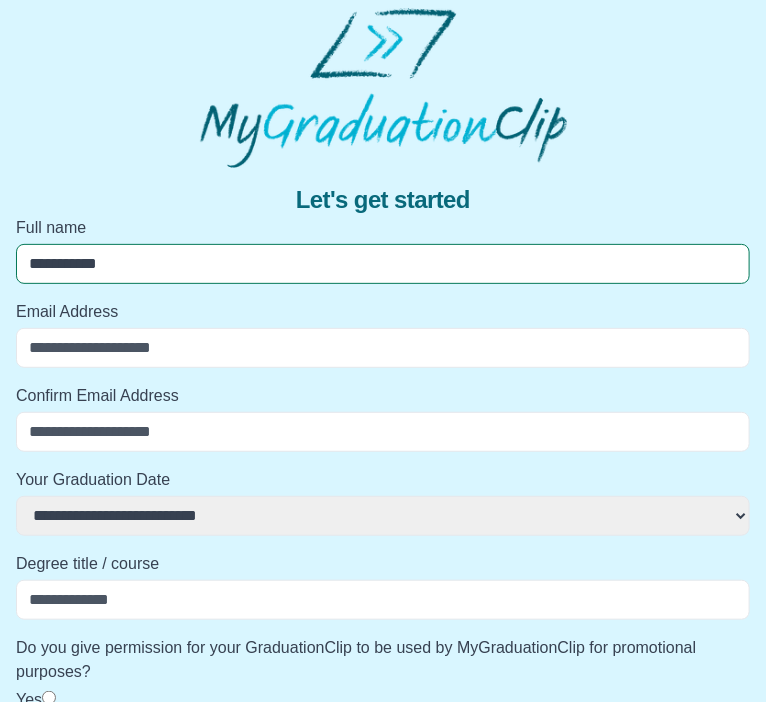 select 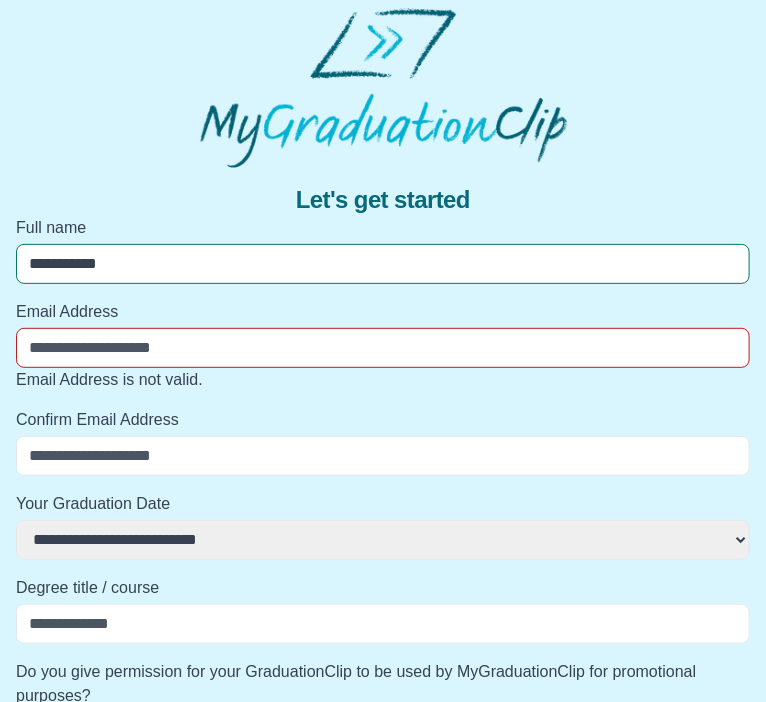 type on "*" 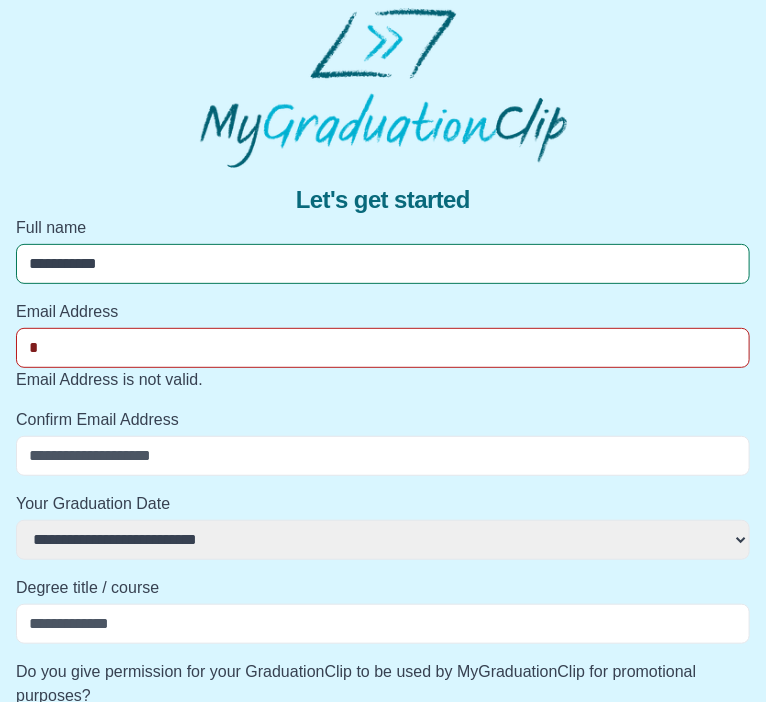 select 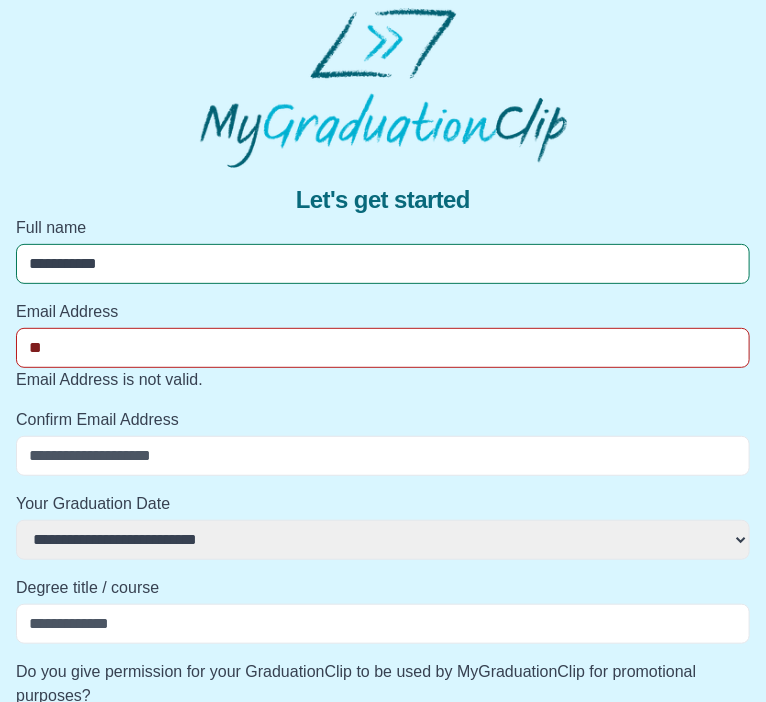 select 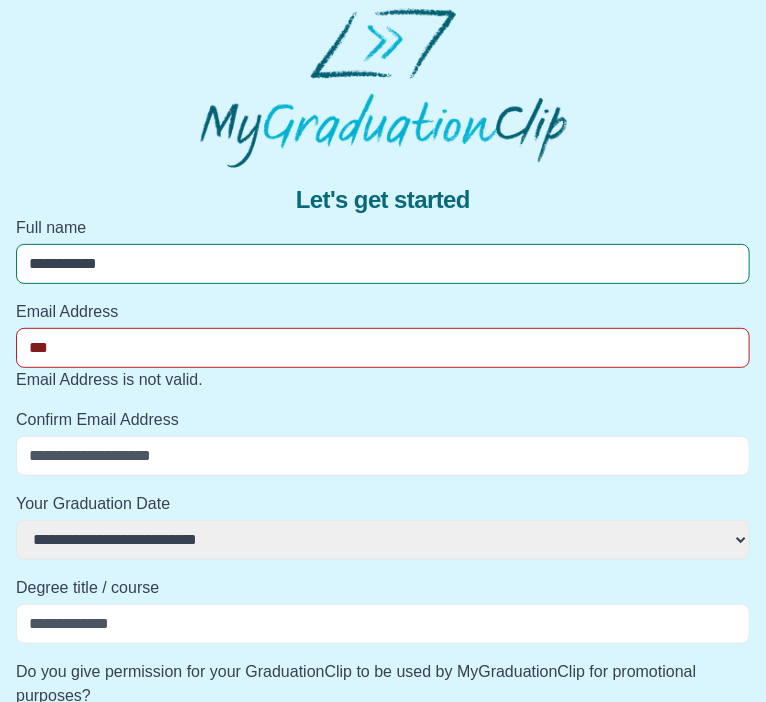 select 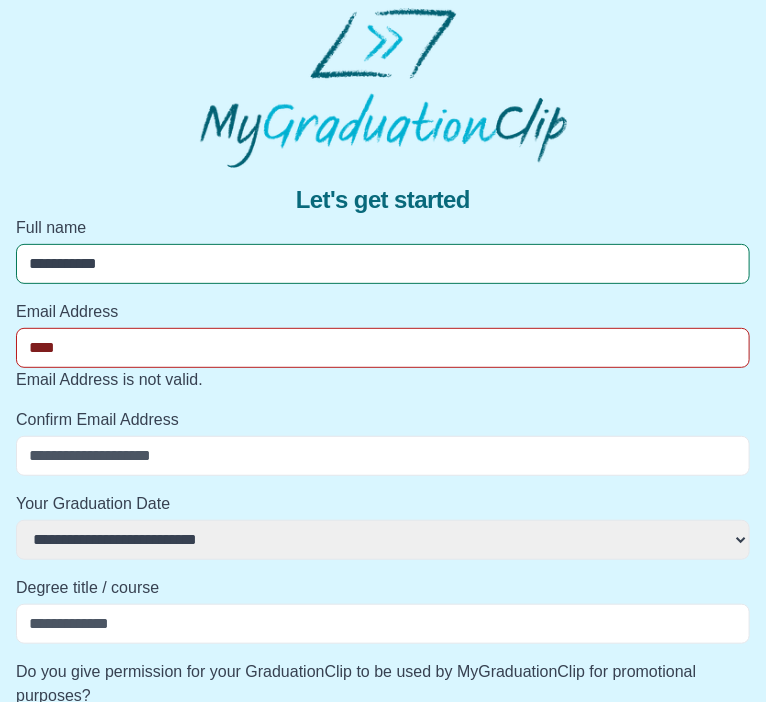 select 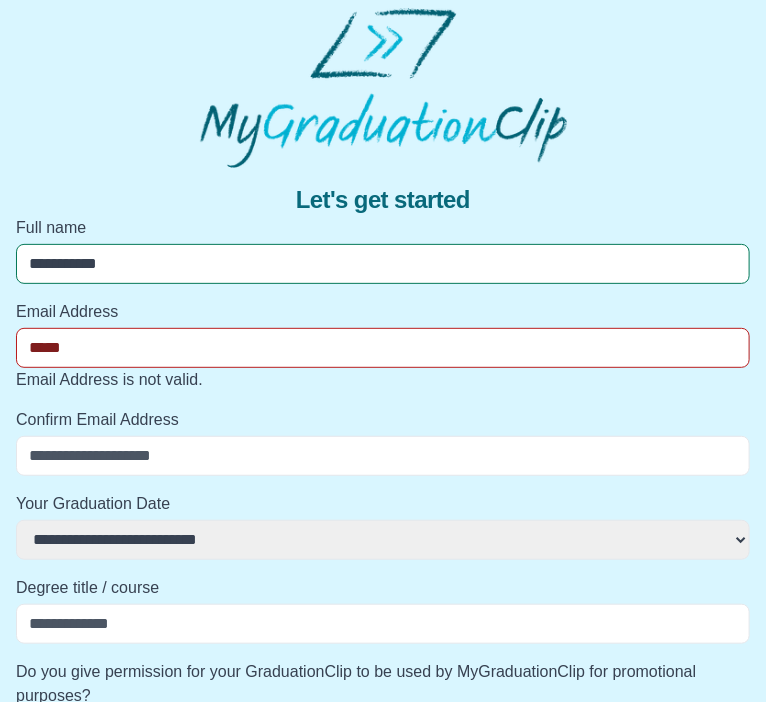 select 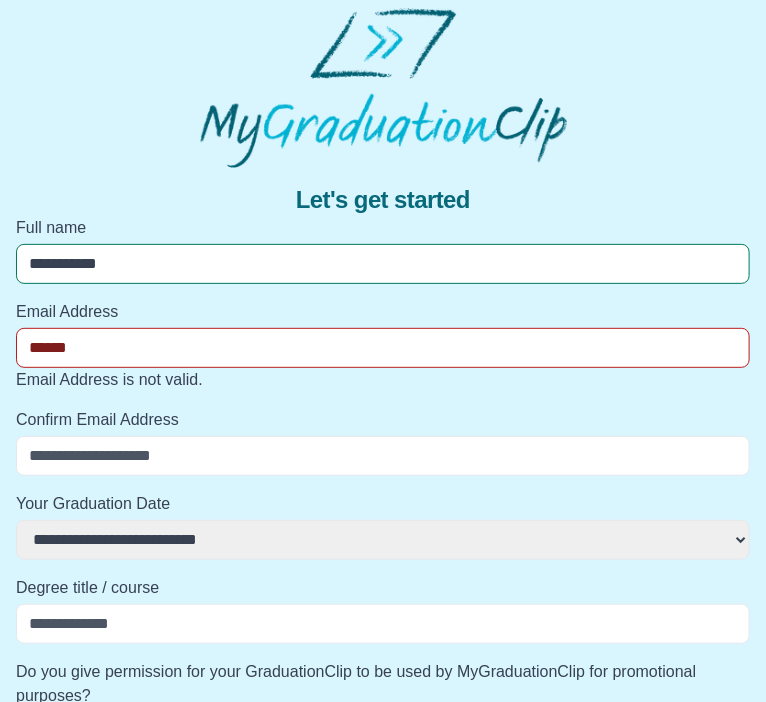 select 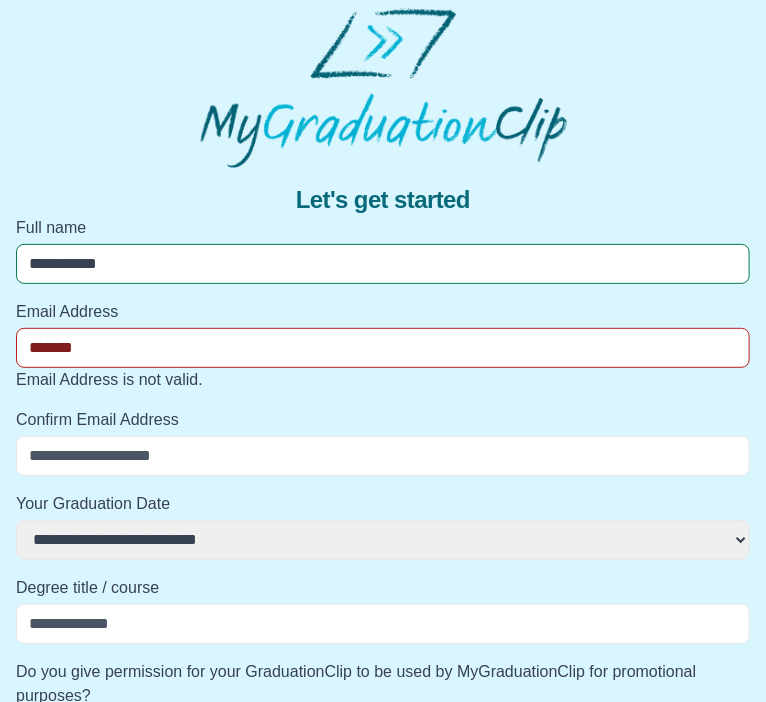 select 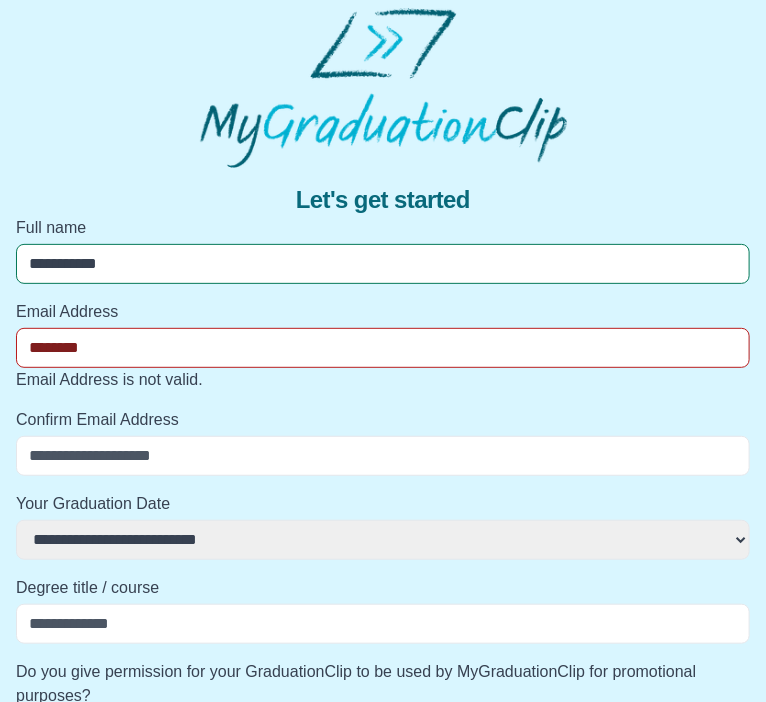 select 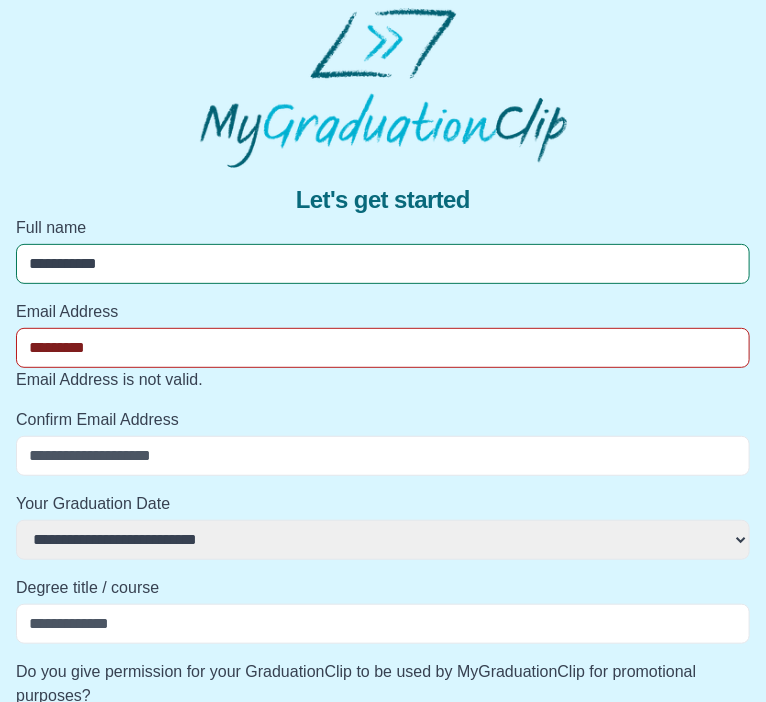 select 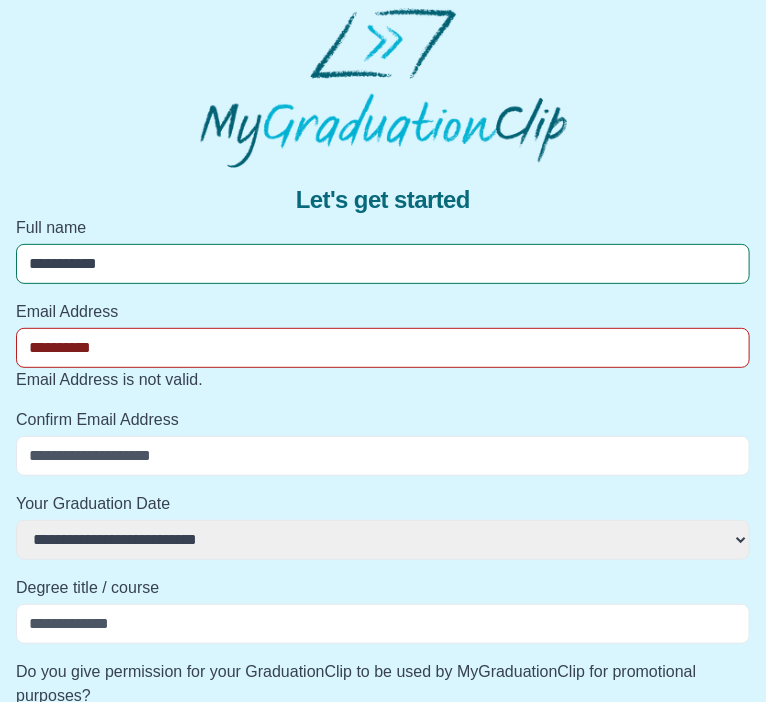 select 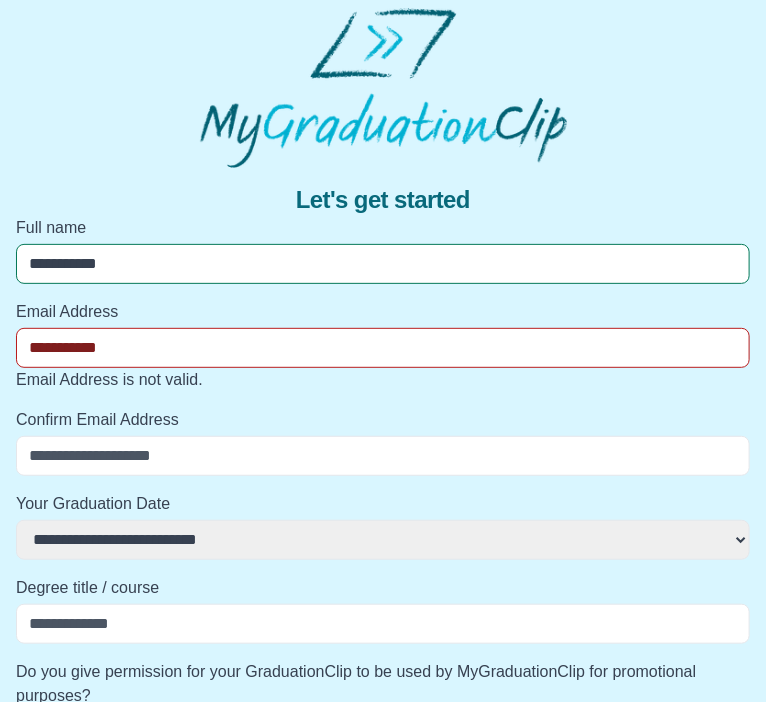 select 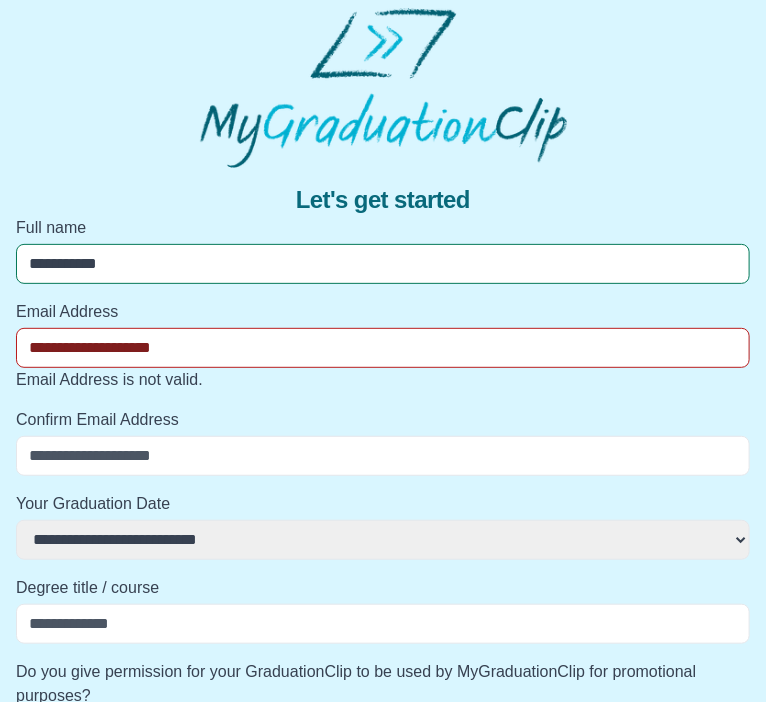 select 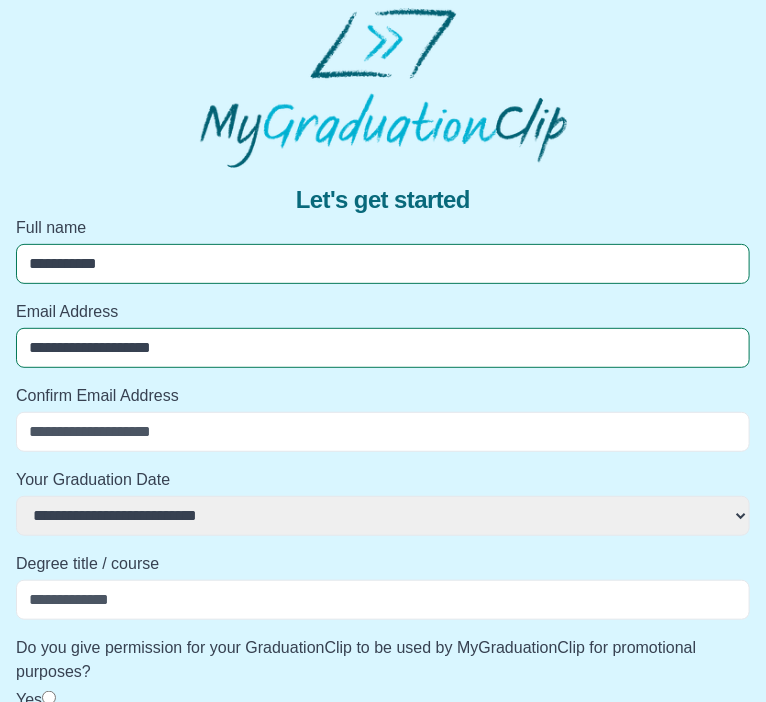 type on "**********" 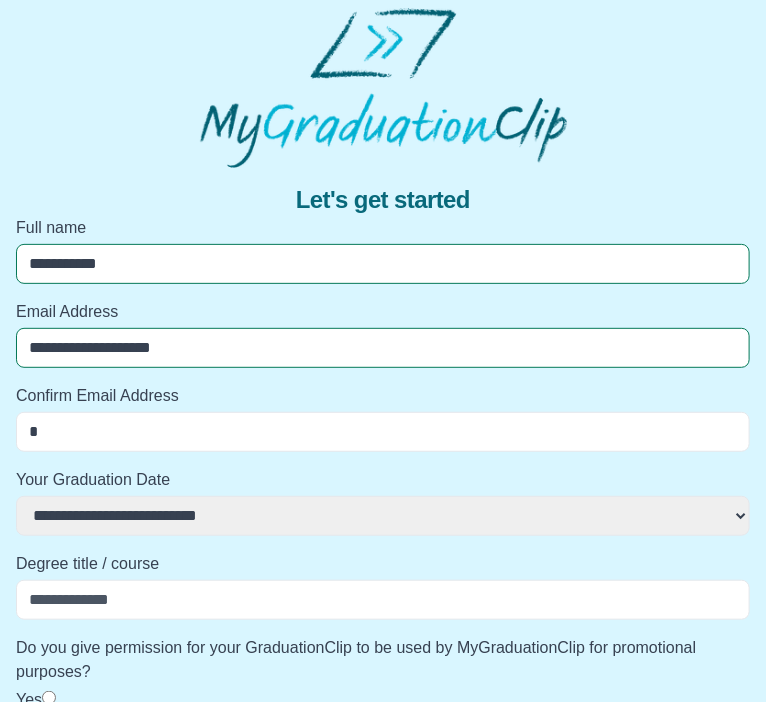 select 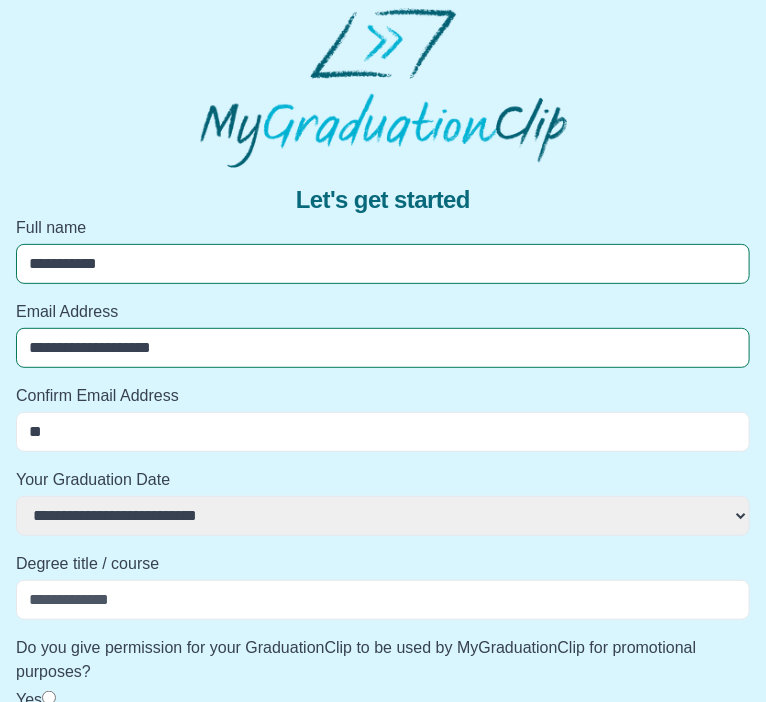 select 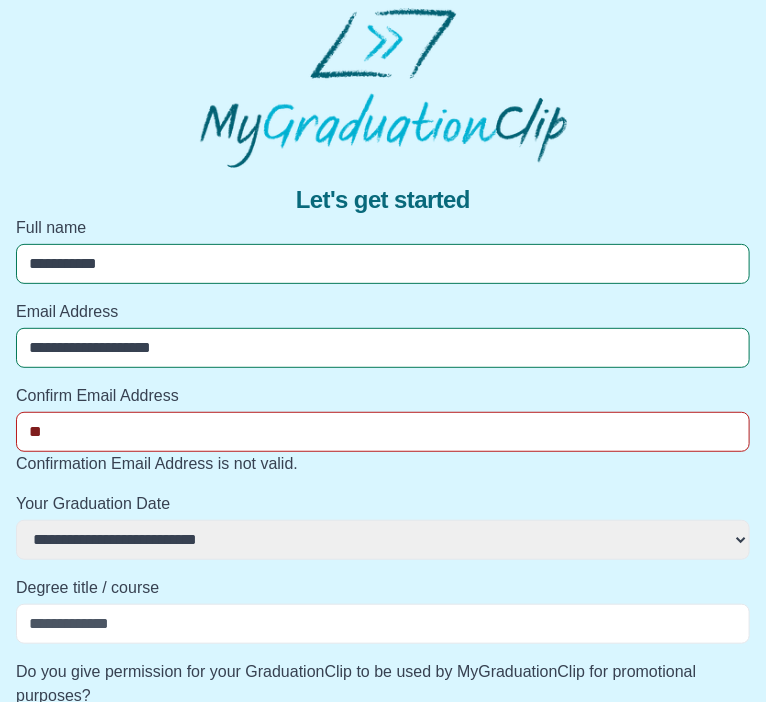 type on "***" 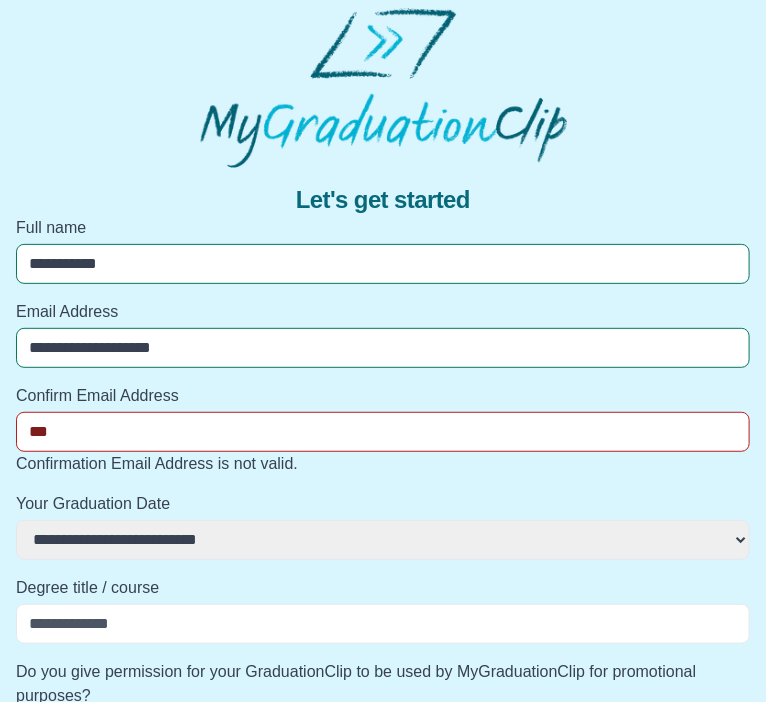select 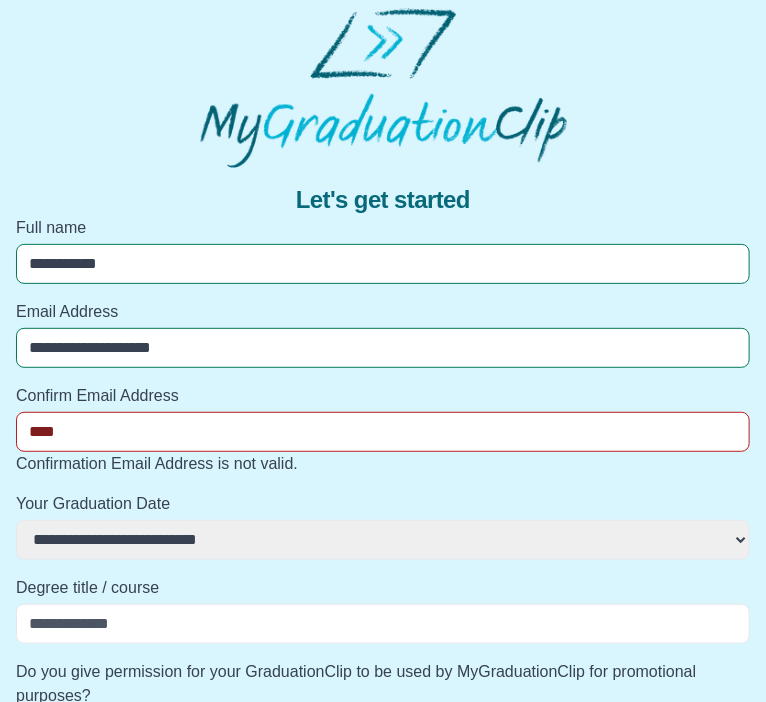 select 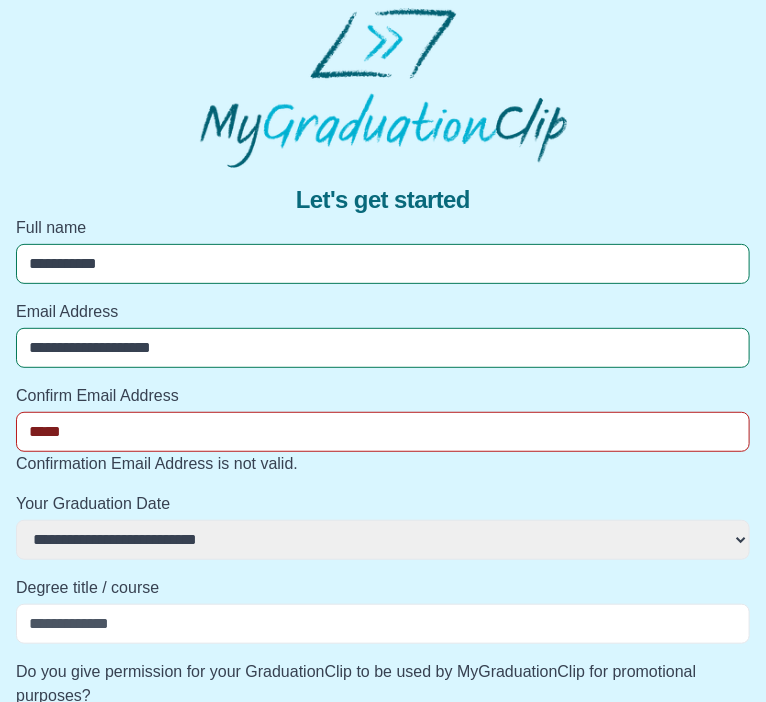 select 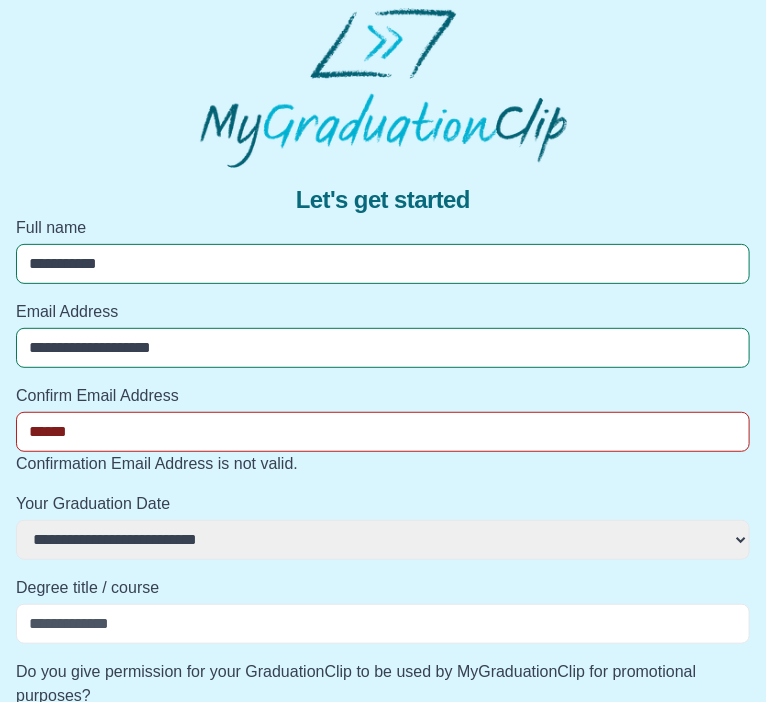 select 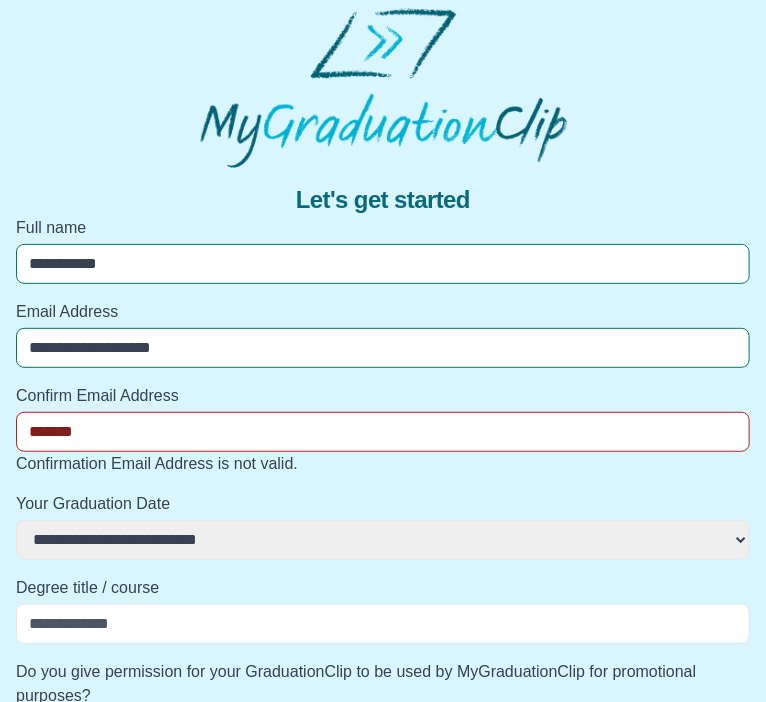 select 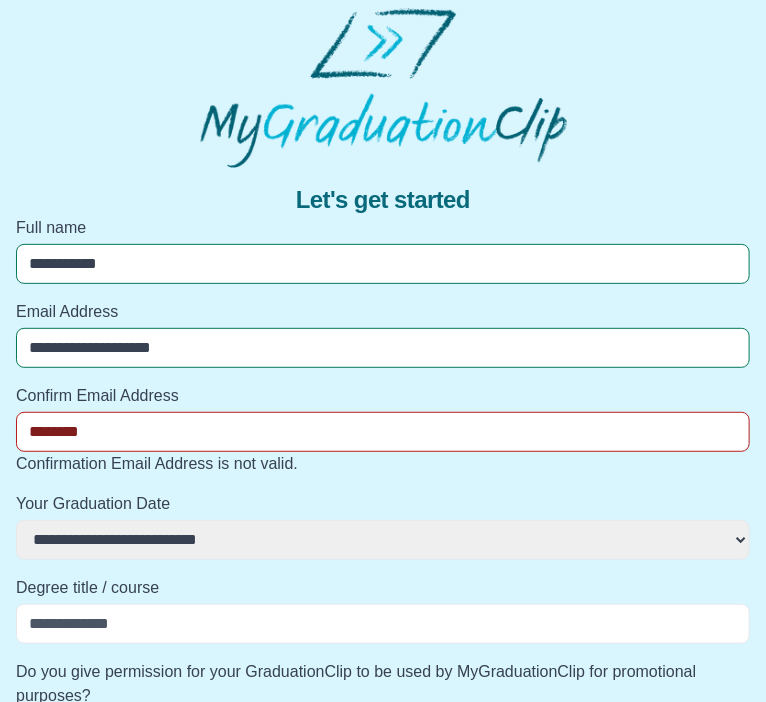 select 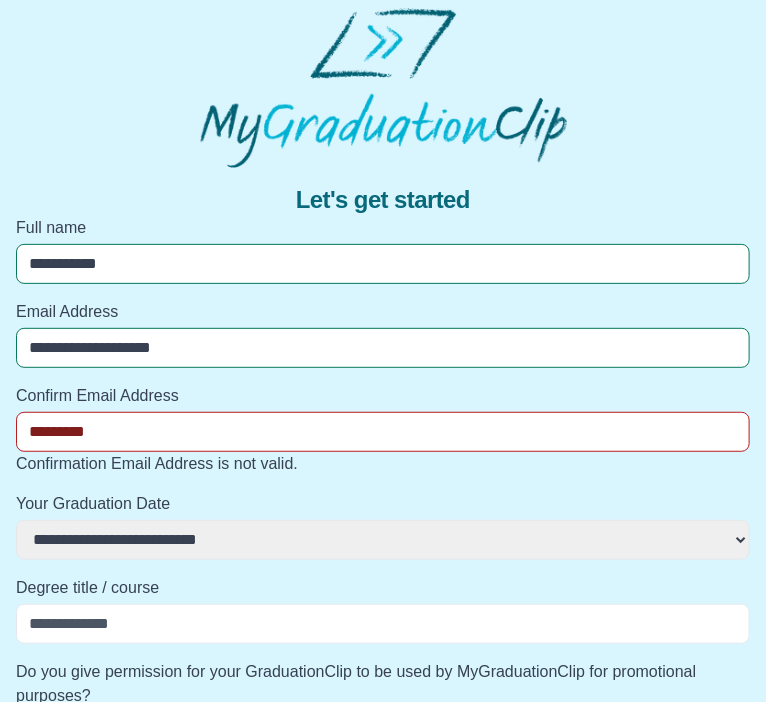 select 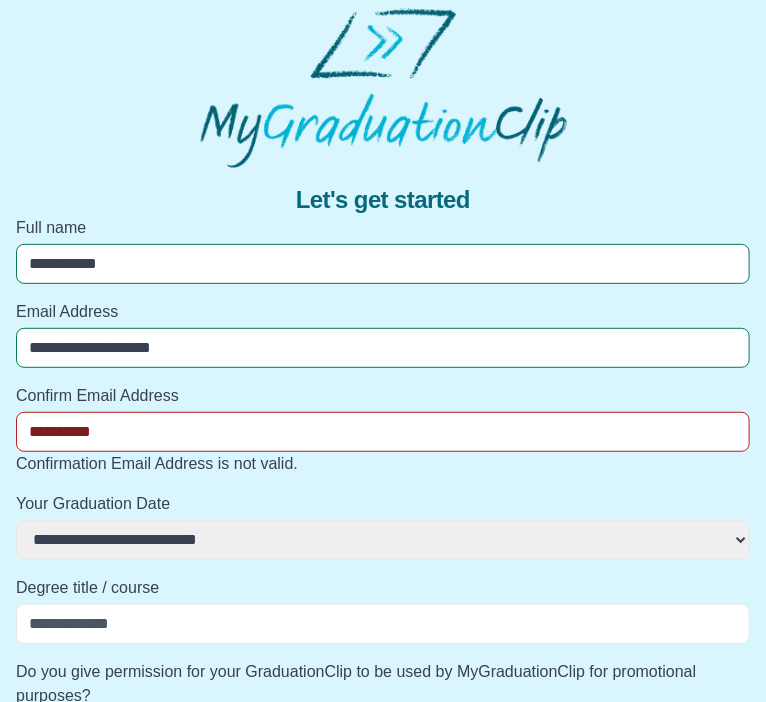 select 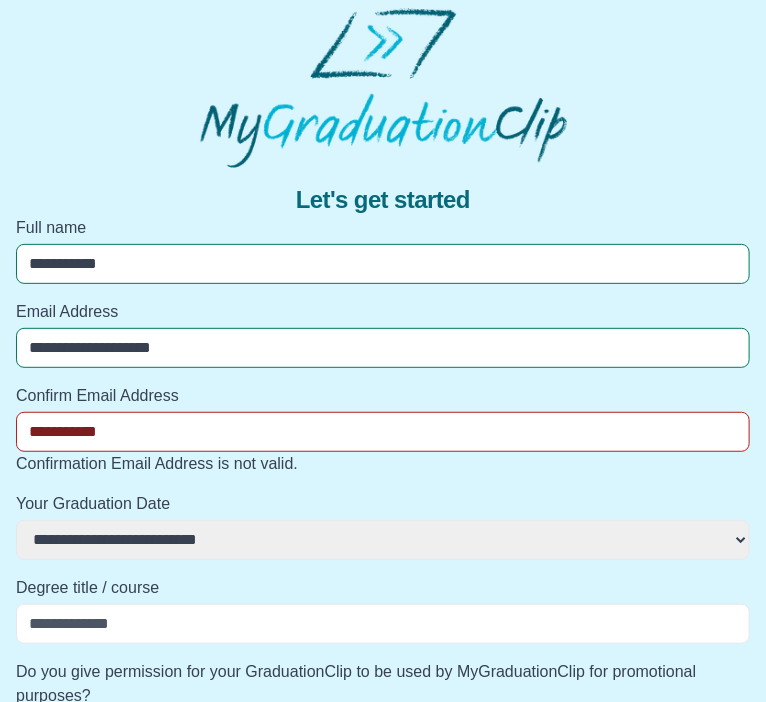 select 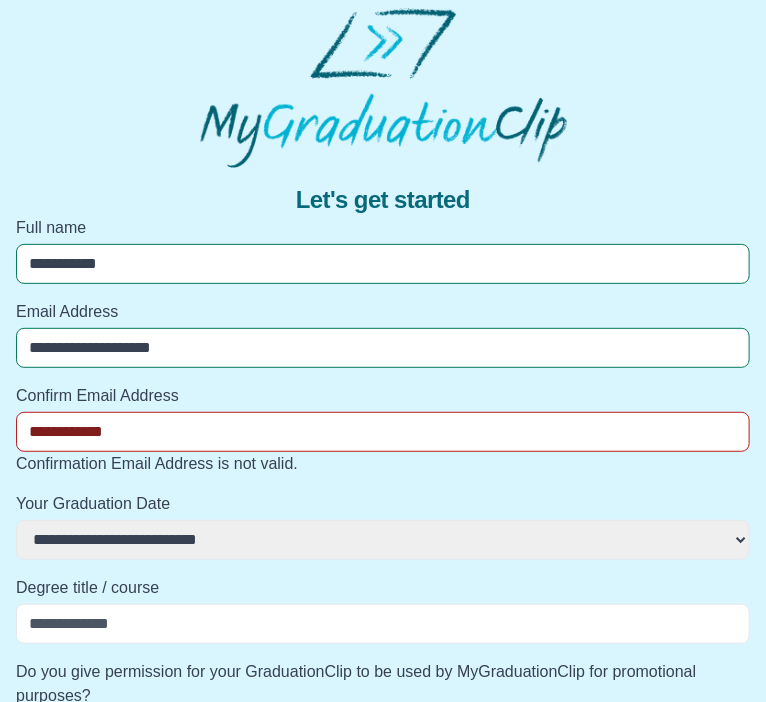 select 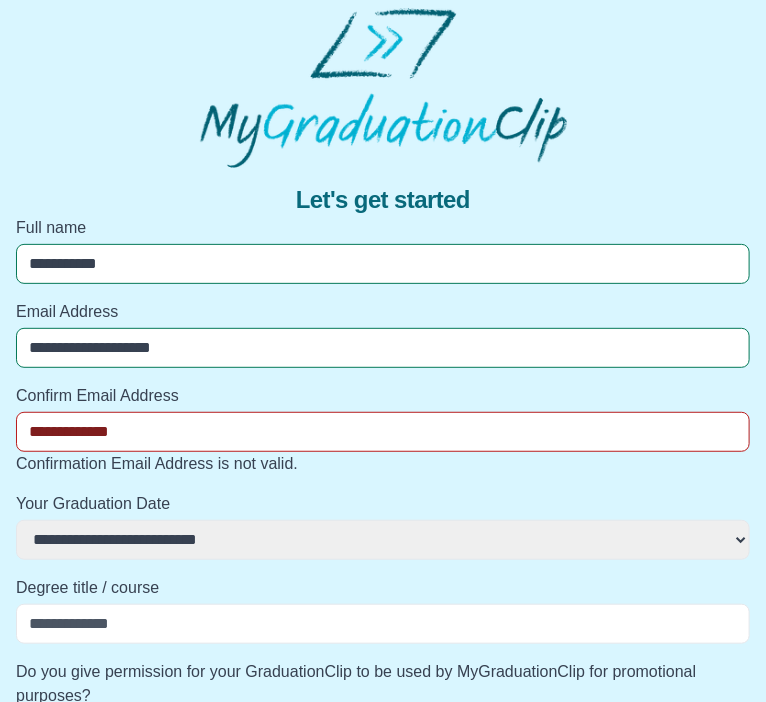 select 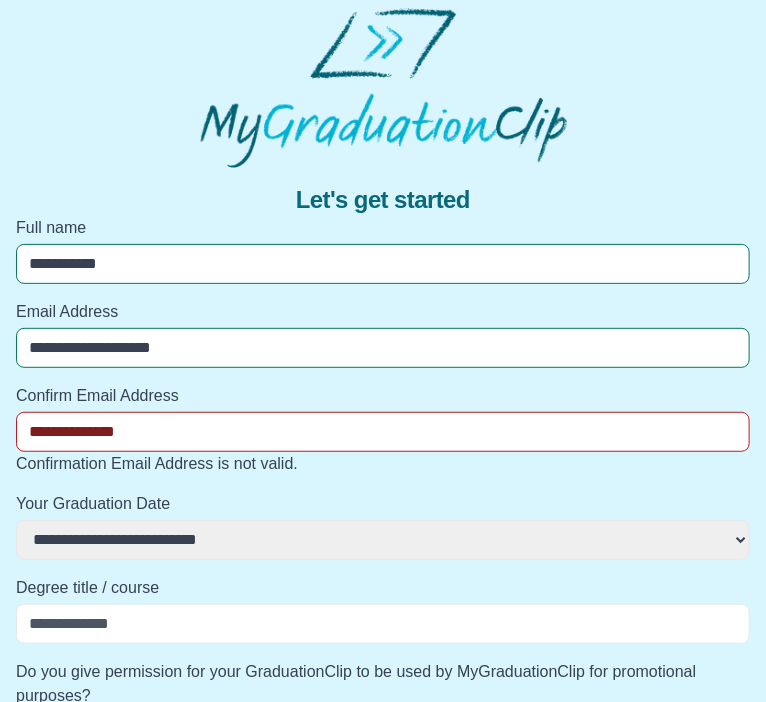 select 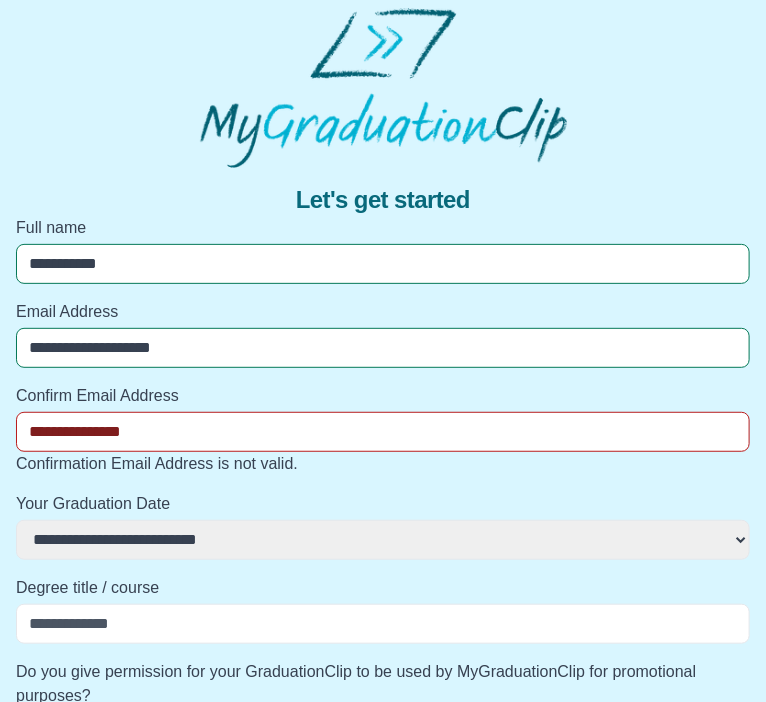 select 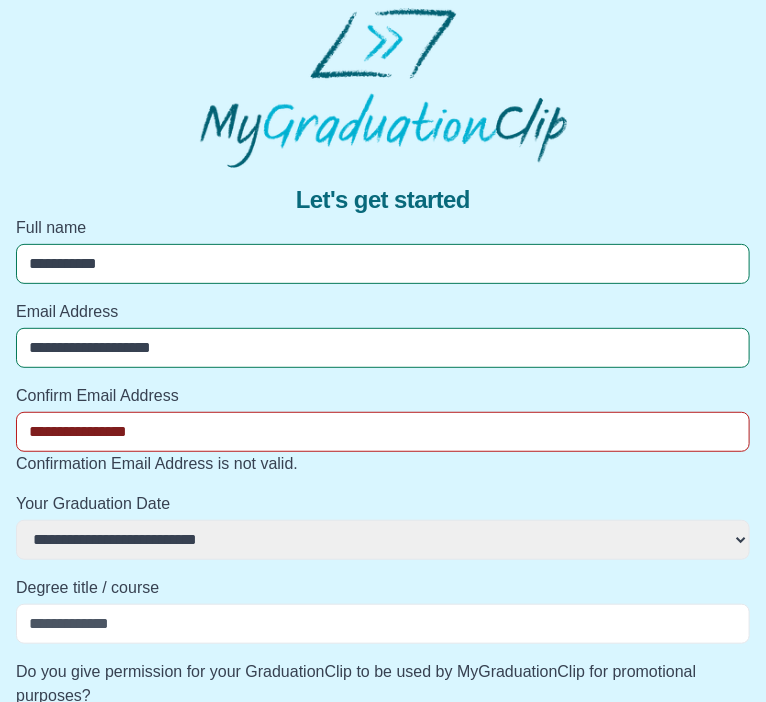 select 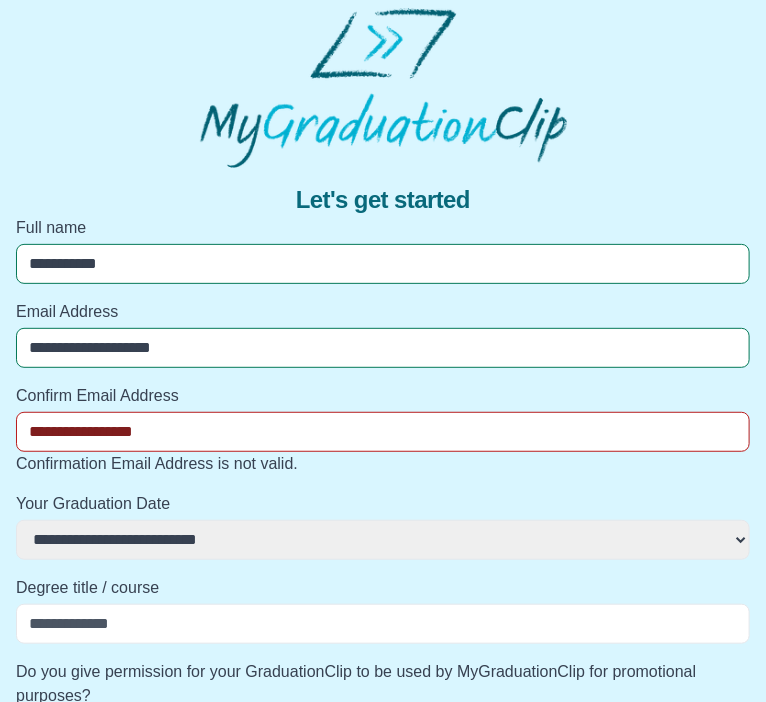 select 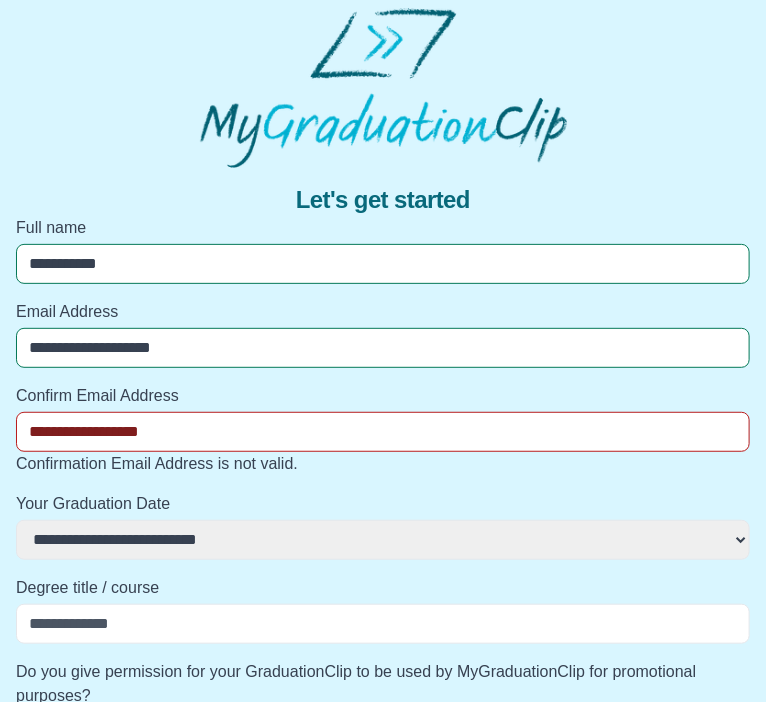 select 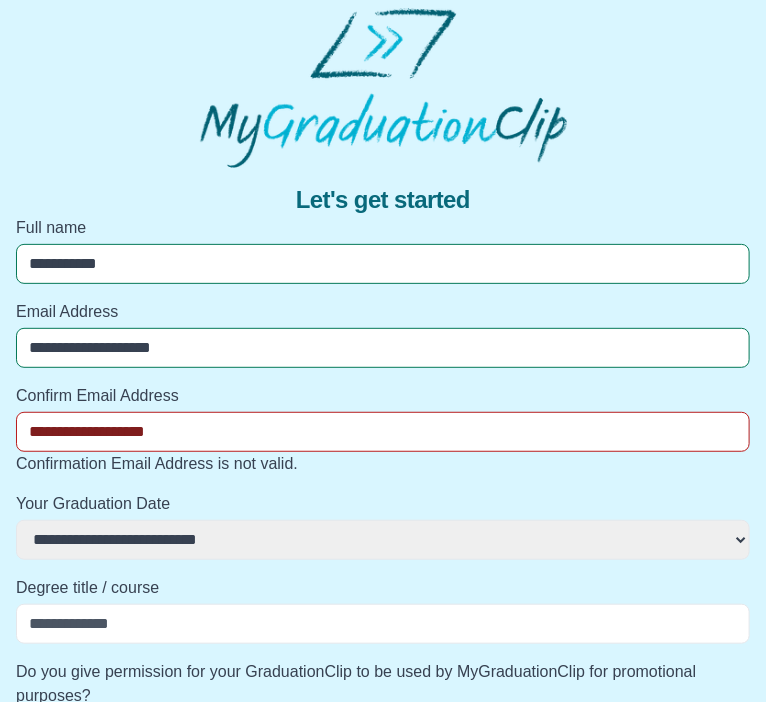 select 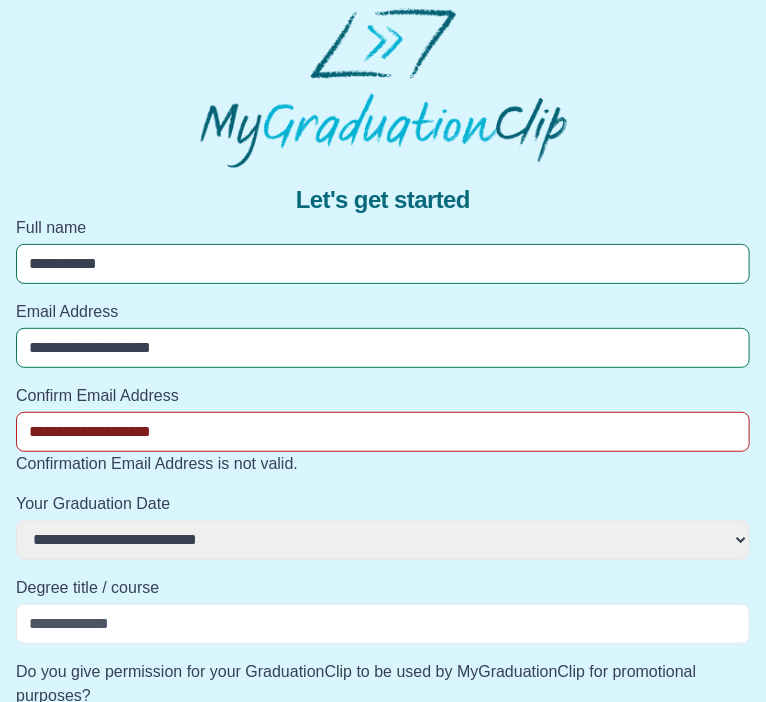 select 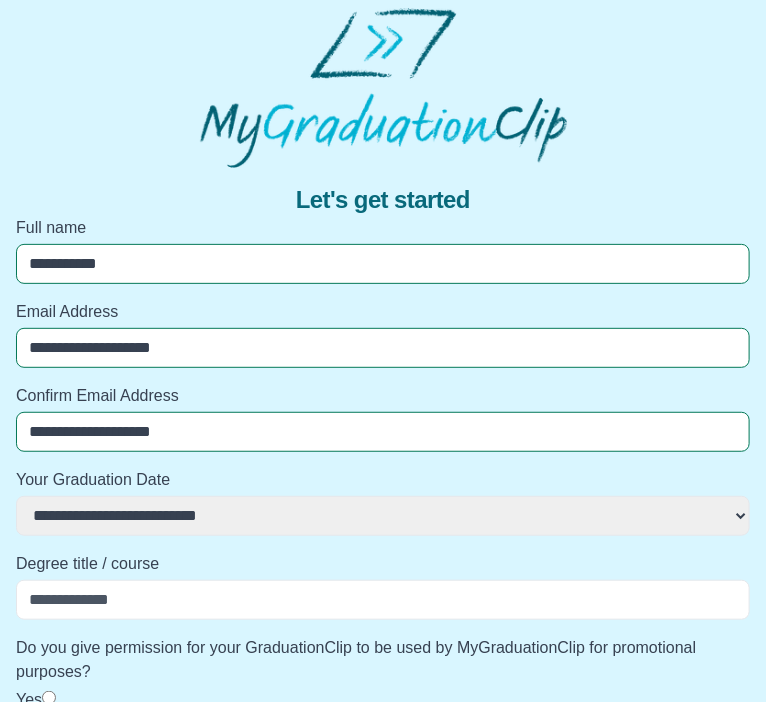 type on "**********" 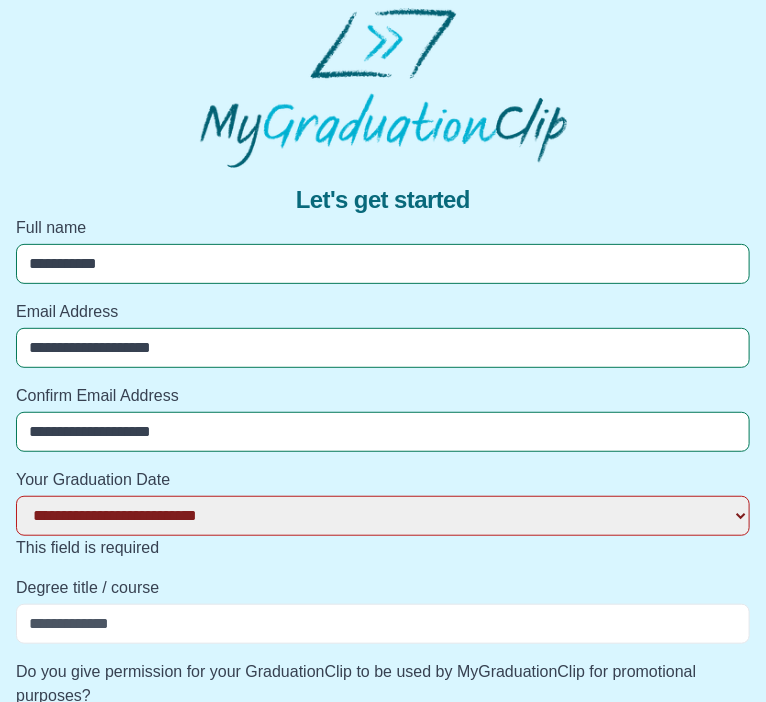 click on "**********" at bounding box center [383, 515] 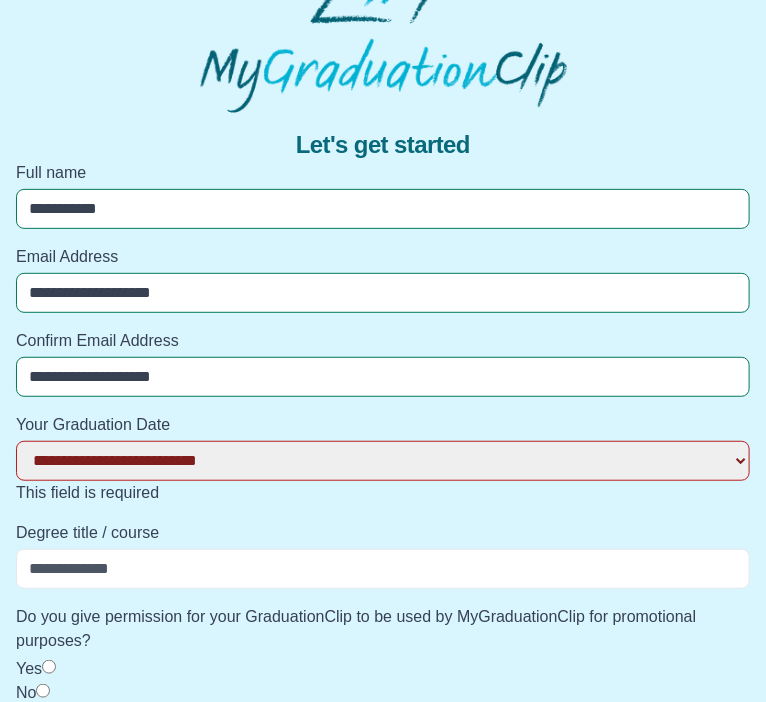 scroll, scrollTop: 113, scrollLeft: 0, axis: vertical 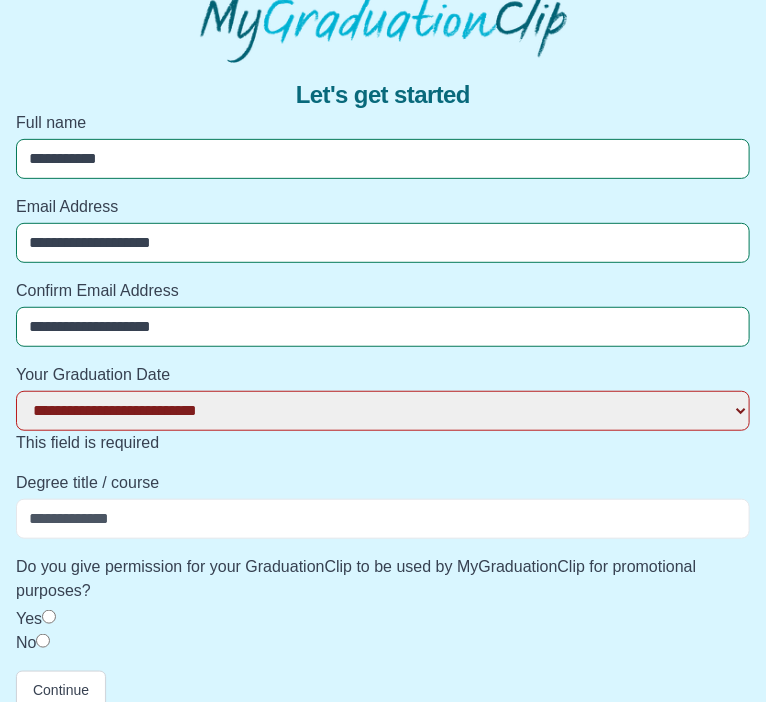 select on "**********" 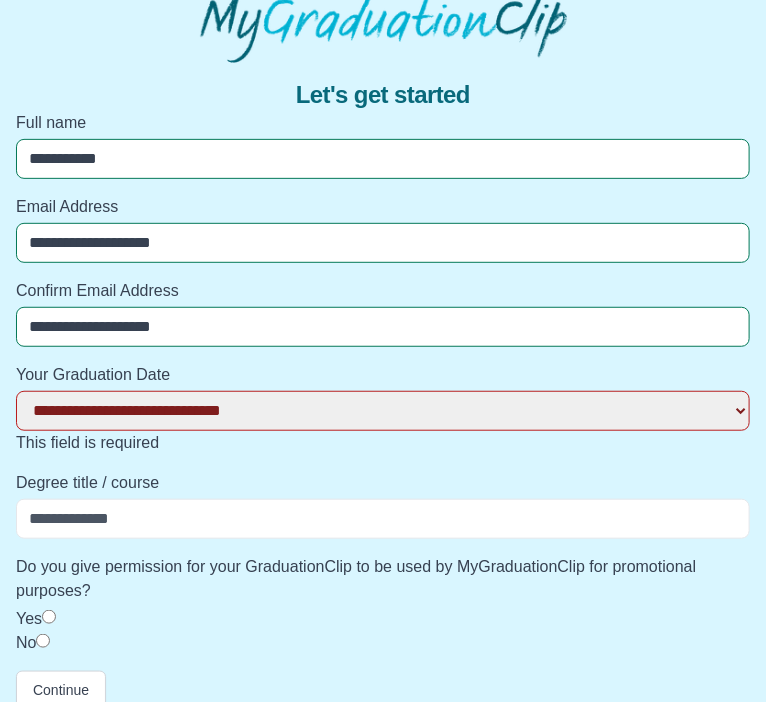 click on "**********" at bounding box center (0, 0) 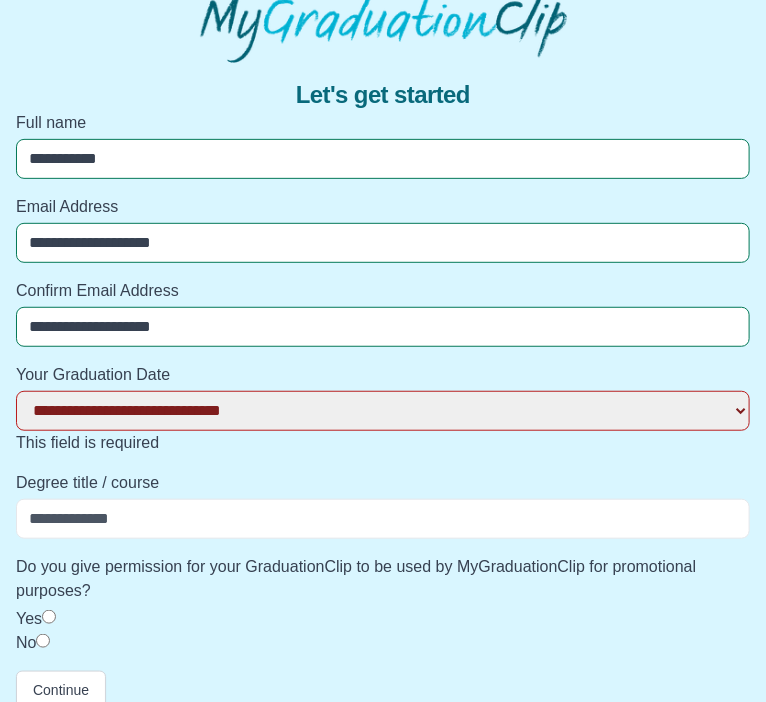scroll, scrollTop: 111, scrollLeft: 0, axis: vertical 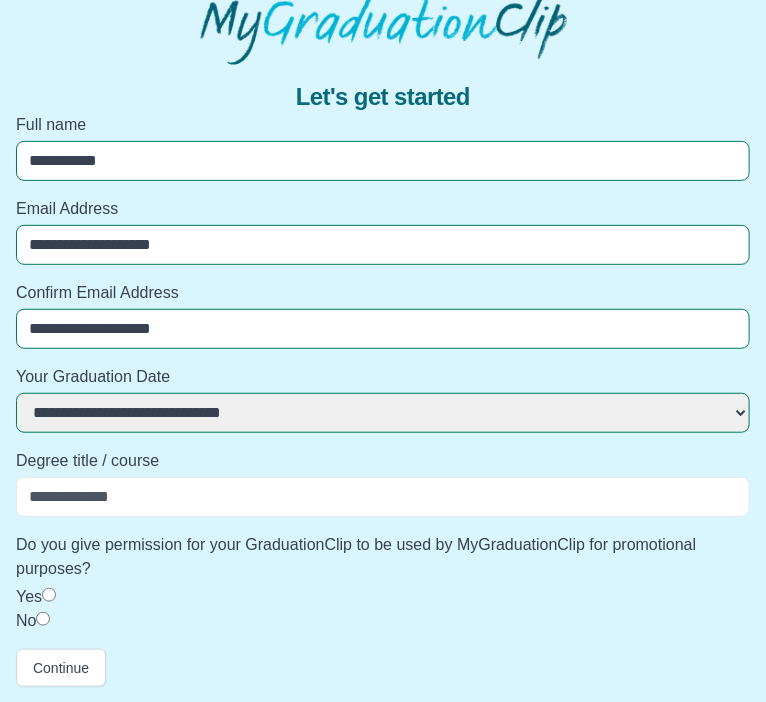click on "Degree title / course" at bounding box center (383, 497) 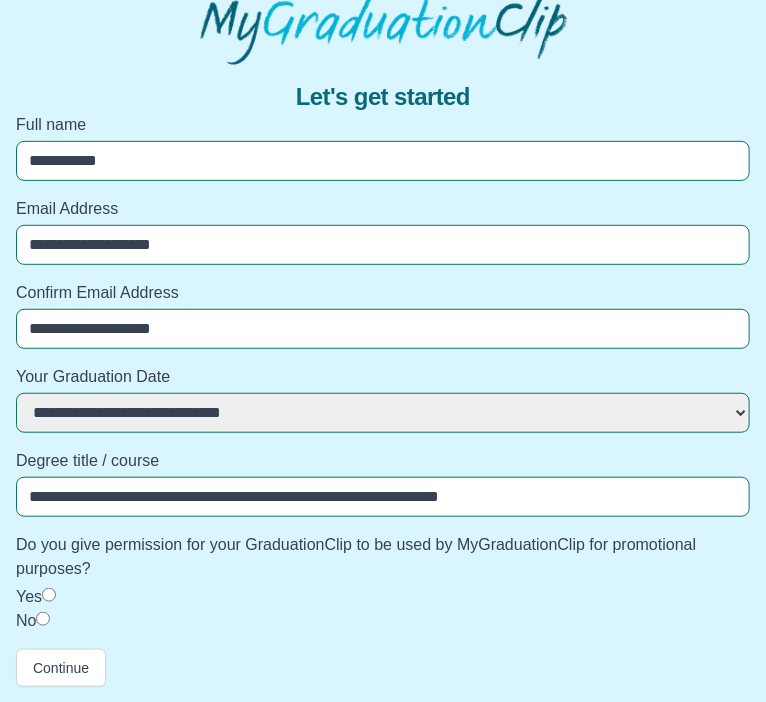 type on "**********" 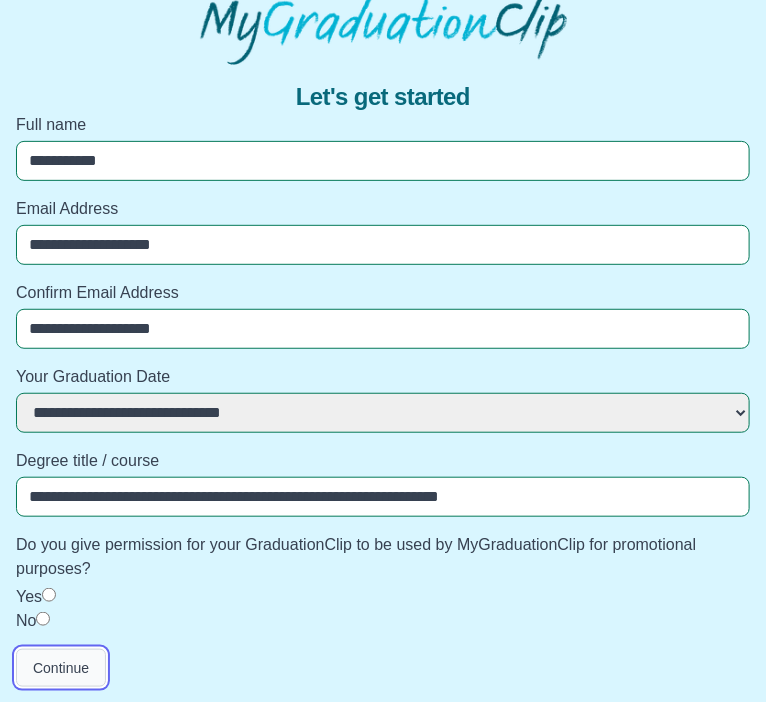 click on "Continue" at bounding box center (61, 668) 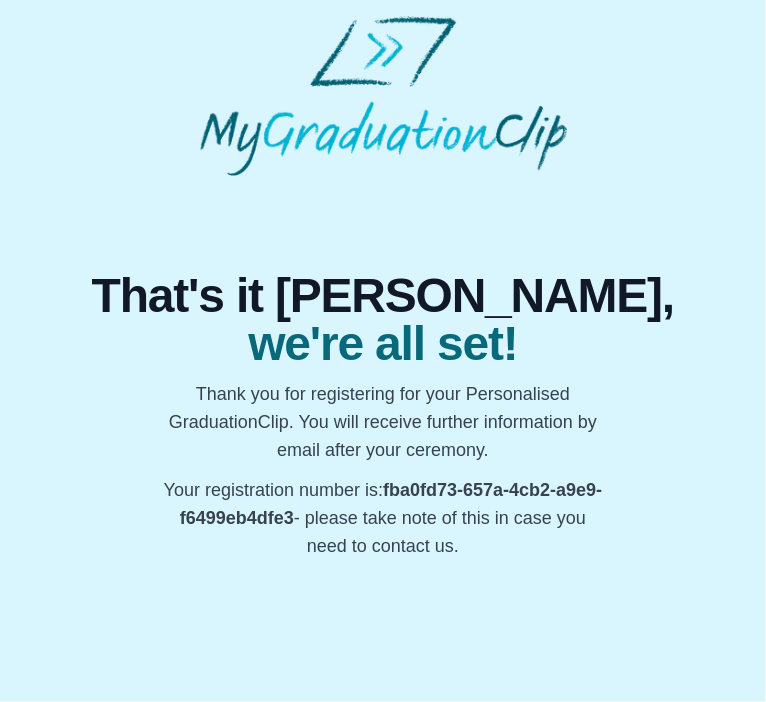 scroll, scrollTop: 0, scrollLeft: 0, axis: both 